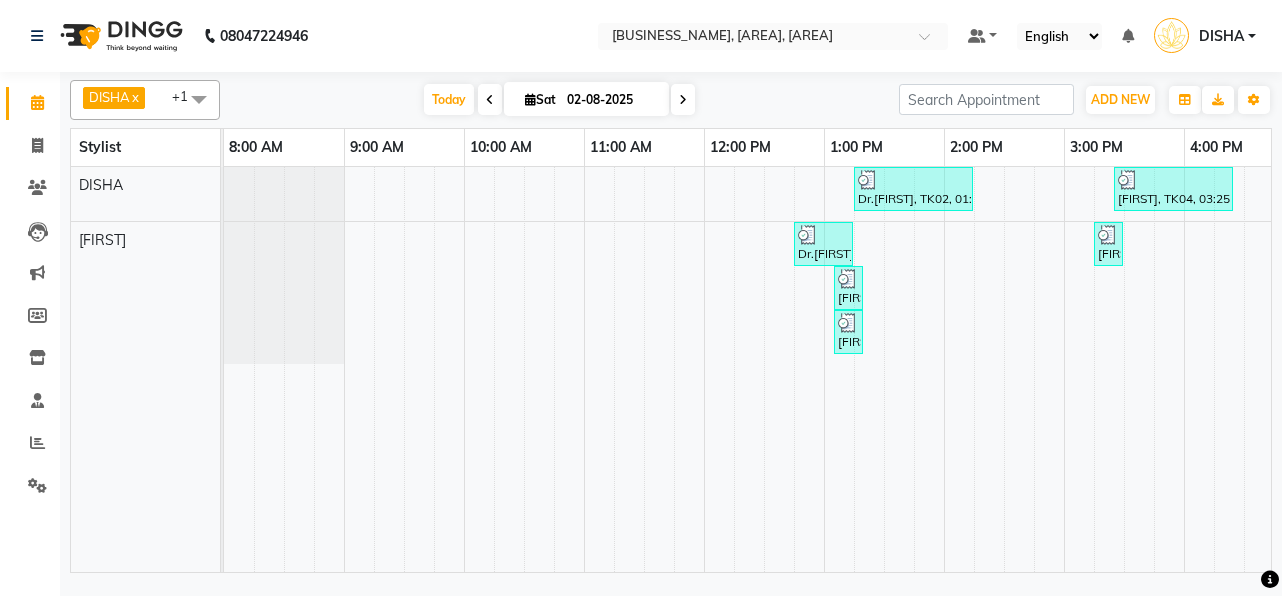 scroll, scrollTop: 0, scrollLeft: 0, axis: both 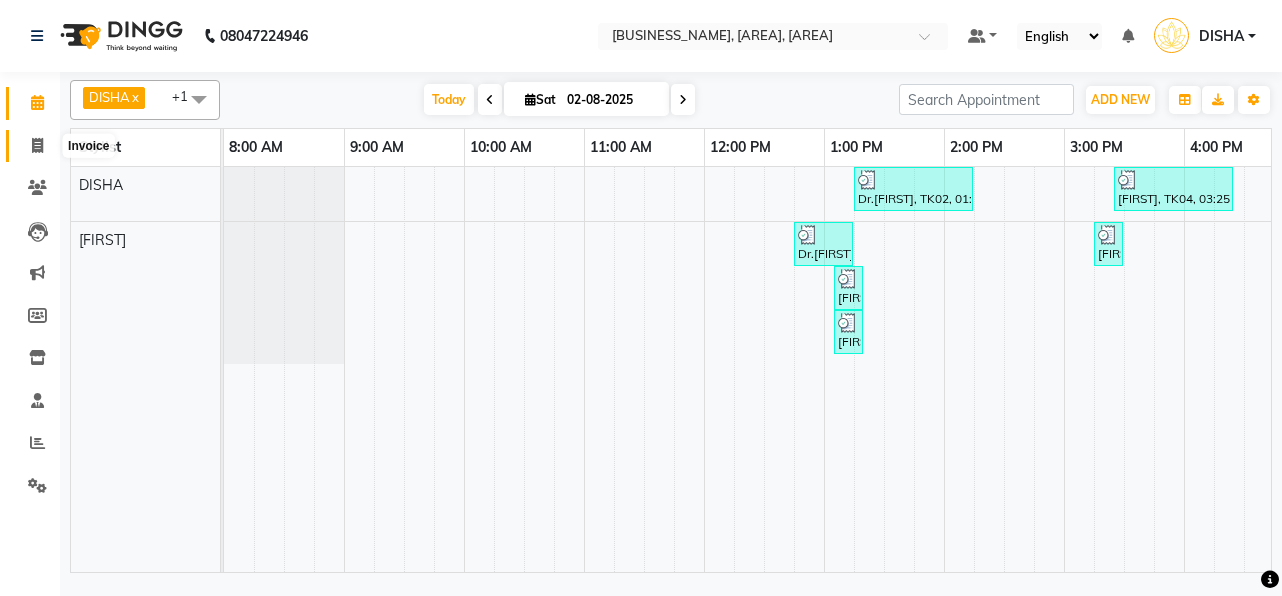 click 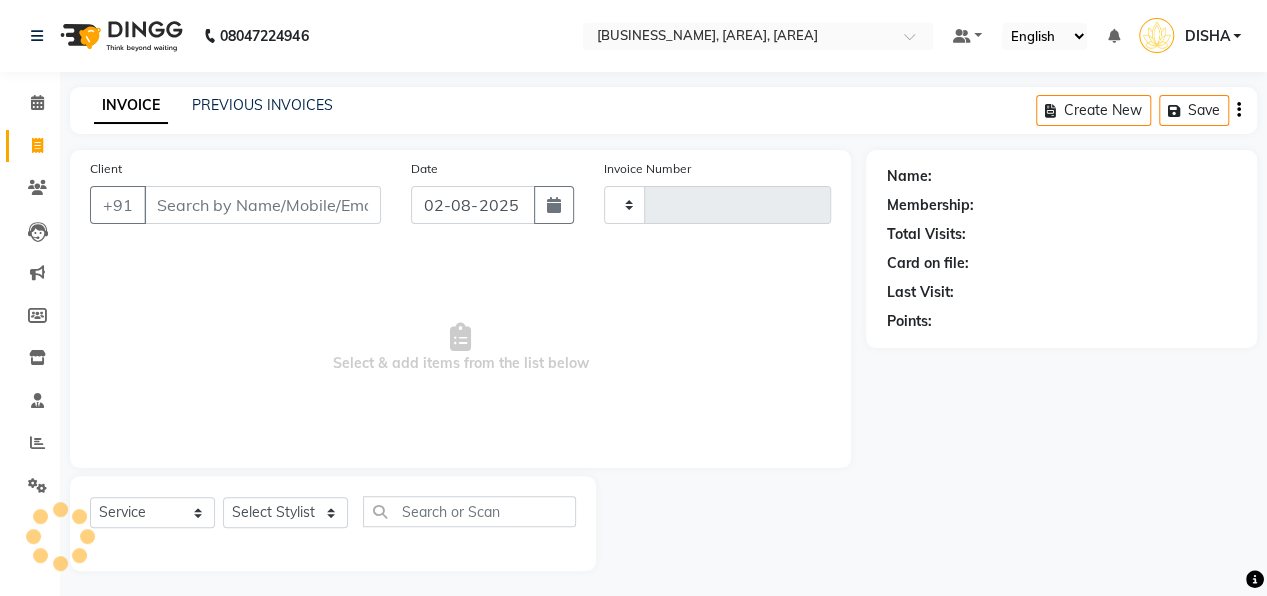type on "0765" 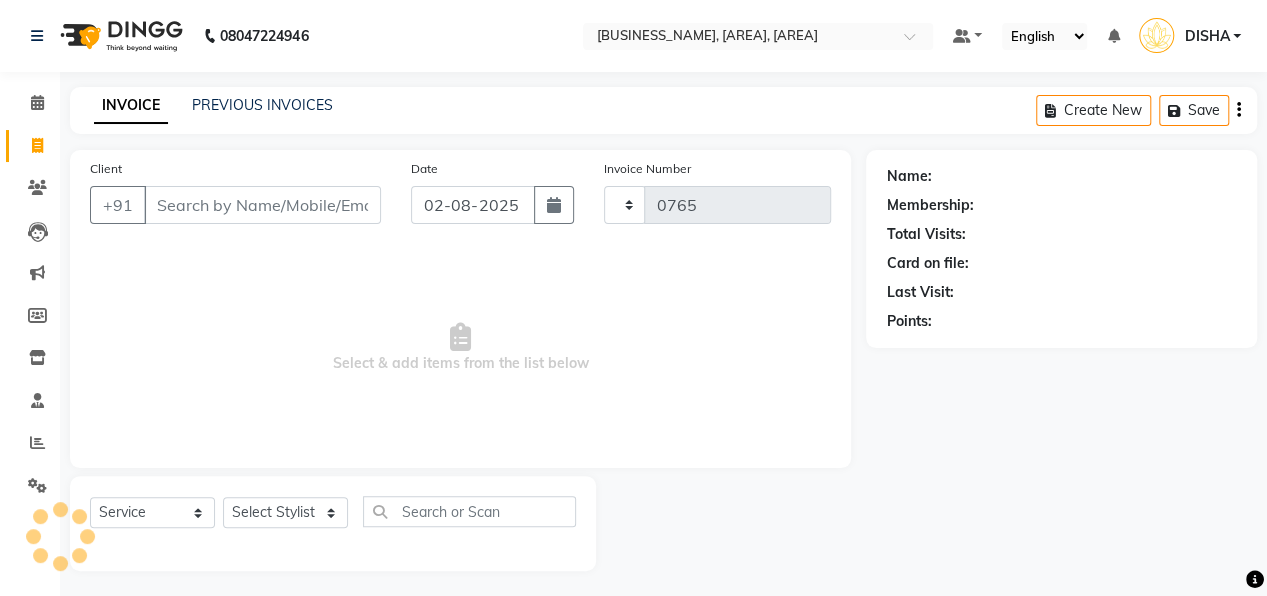 select on "8188" 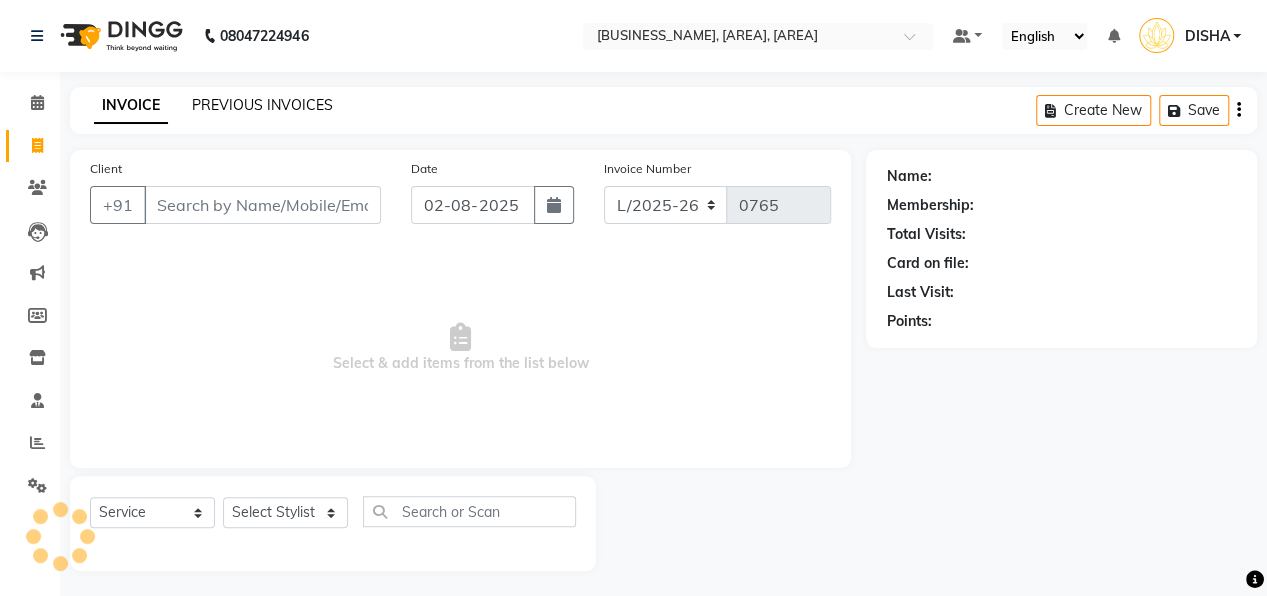 click on "PREVIOUS INVOICES" 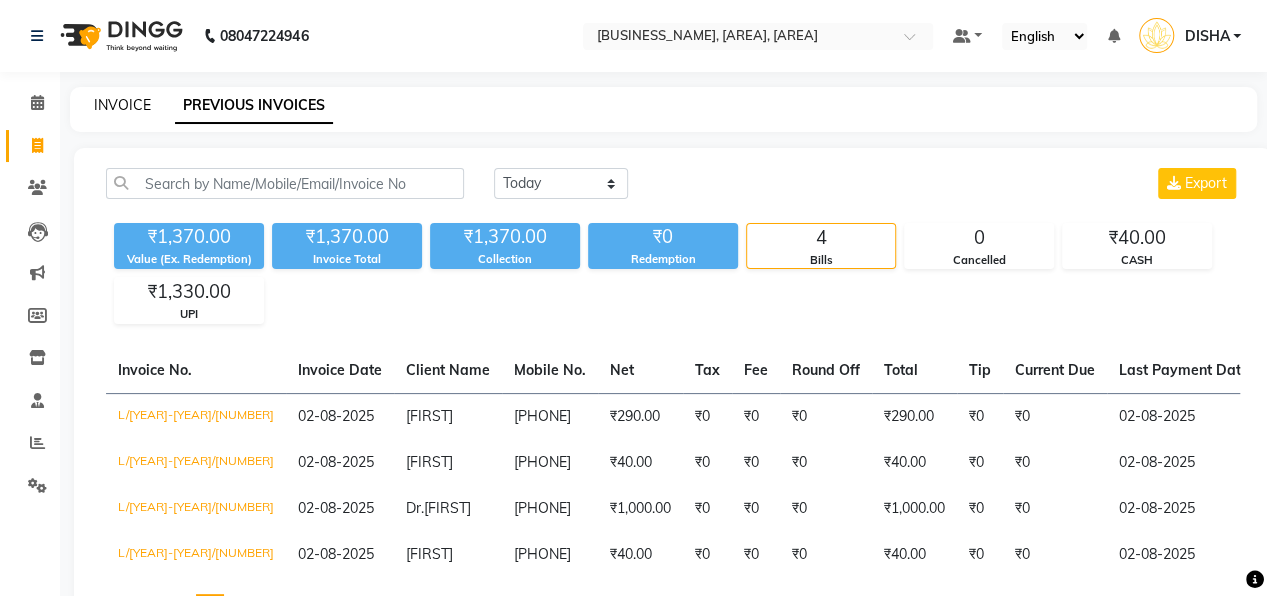 click on "INVOICE" 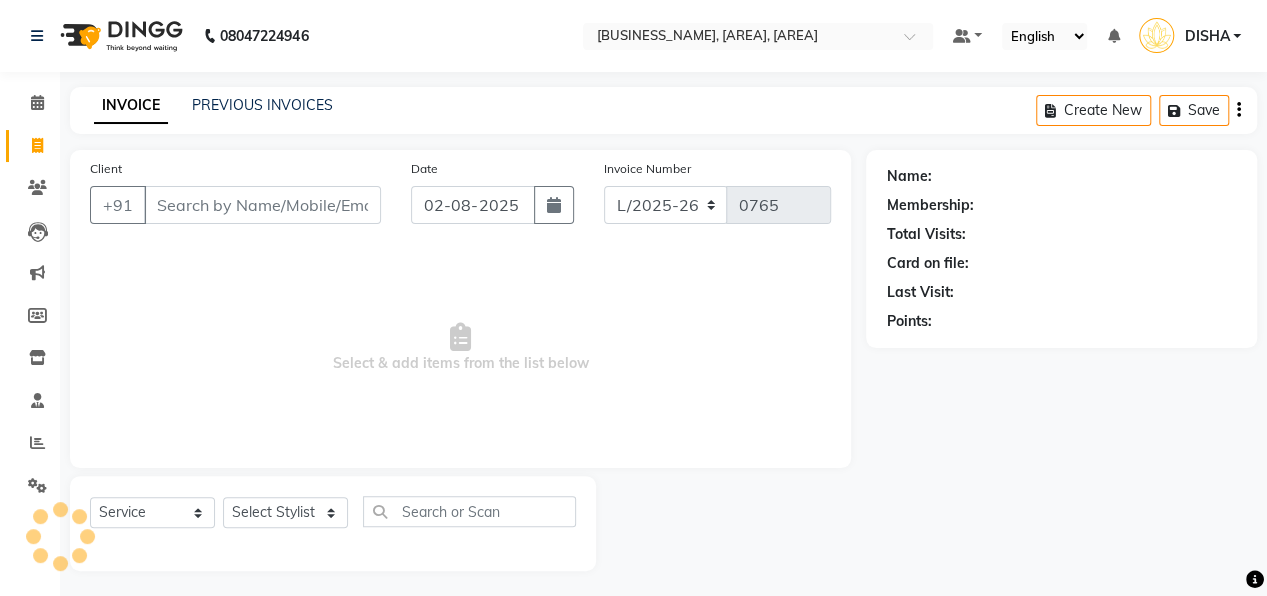 scroll, scrollTop: 4, scrollLeft: 0, axis: vertical 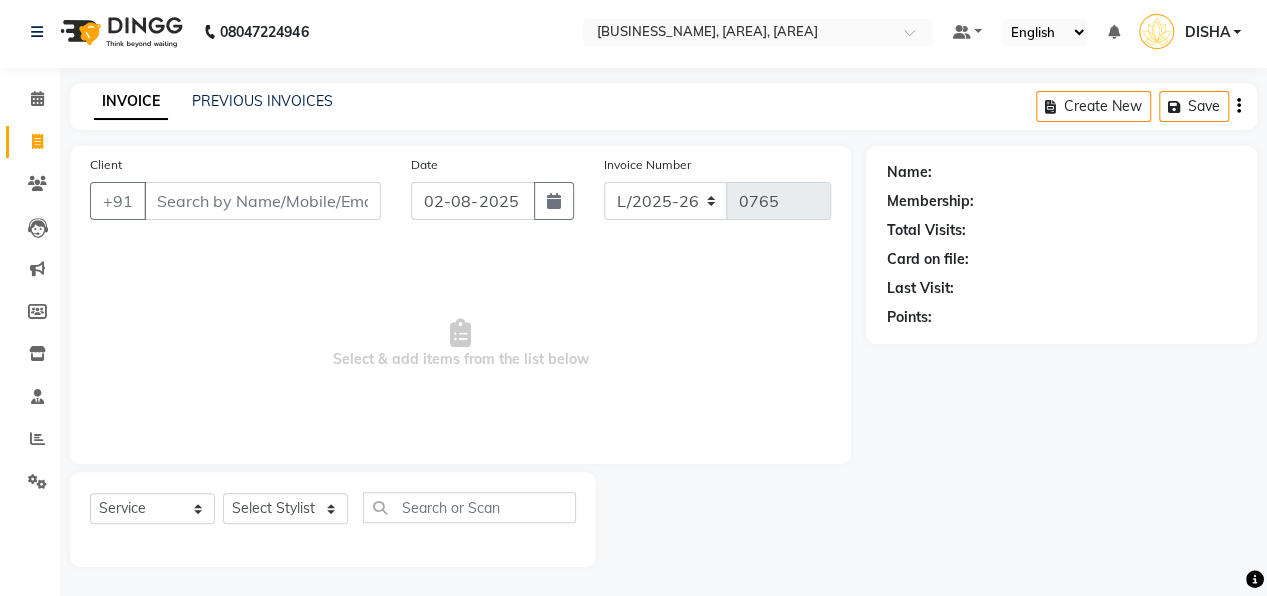 click on "Client" at bounding box center (262, 201) 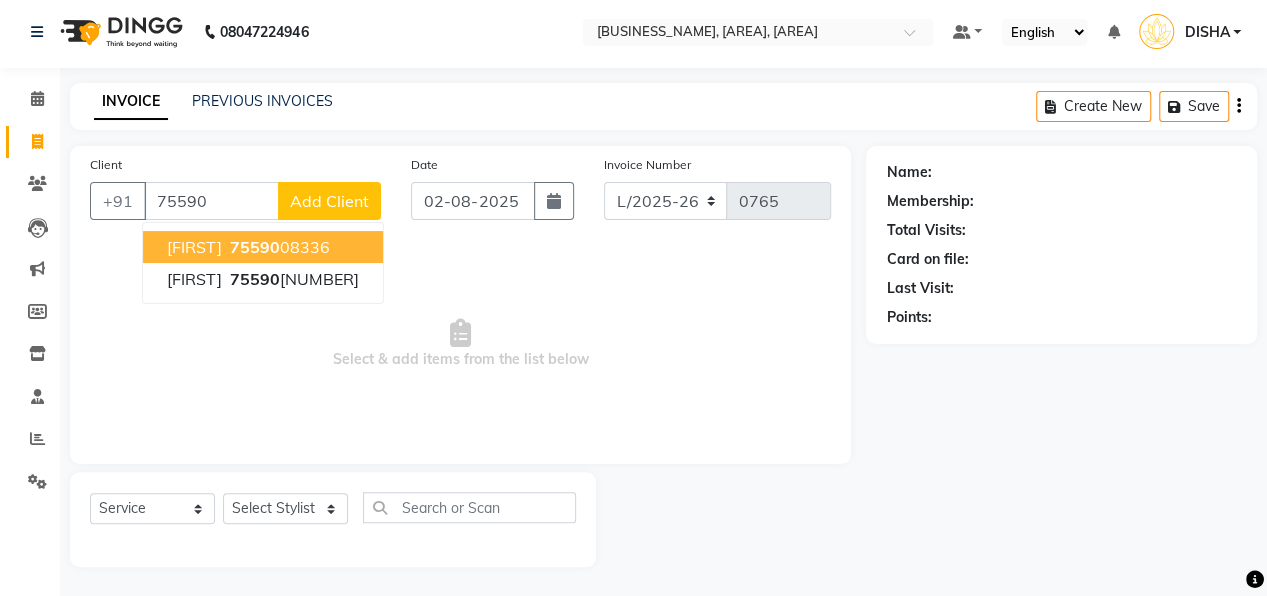 click on "[FIRST]" at bounding box center [194, 247] 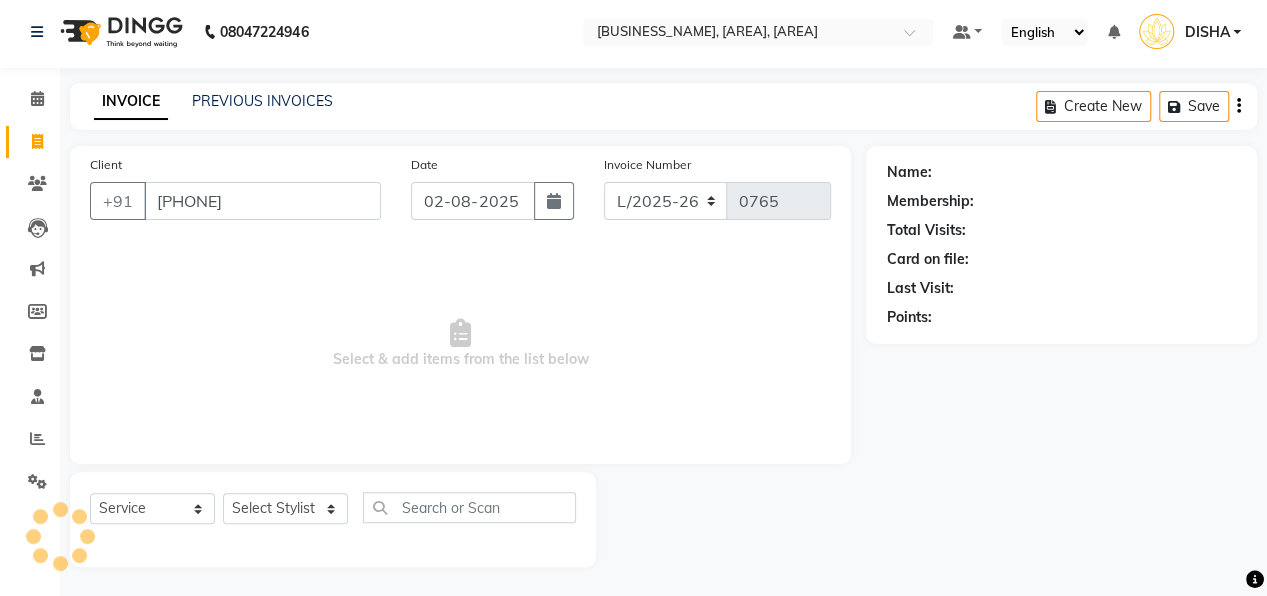type on "[PHONE]" 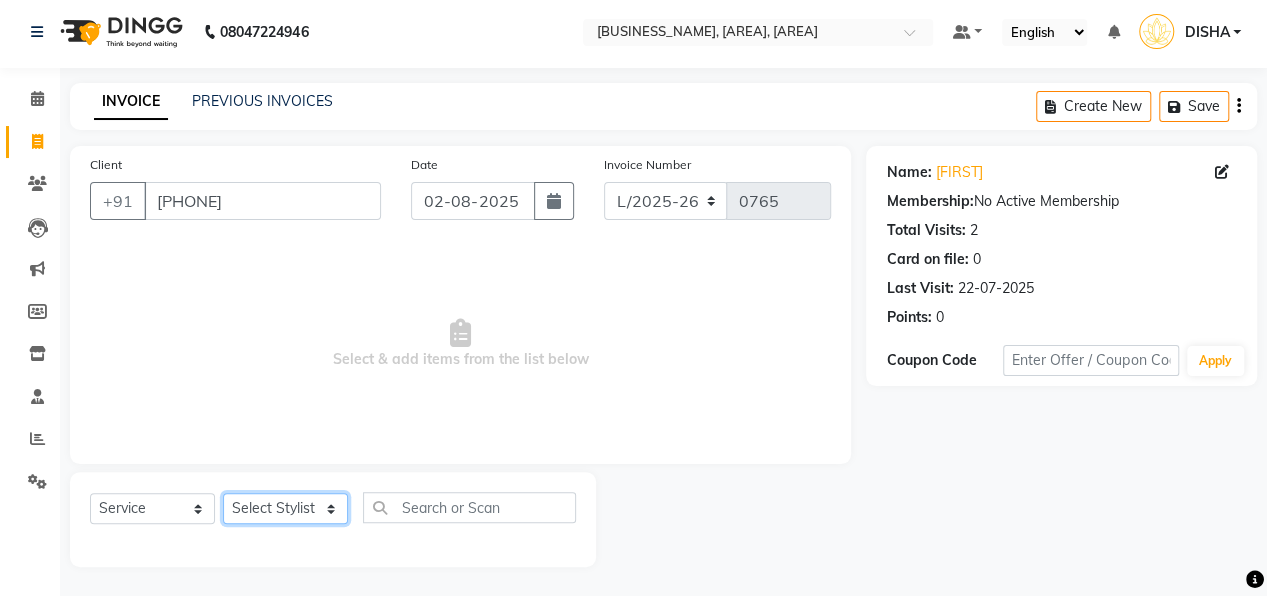 click on "Select Stylist [FIRST] [FIRST] [FIRST] [FIRST] [FIRST]" 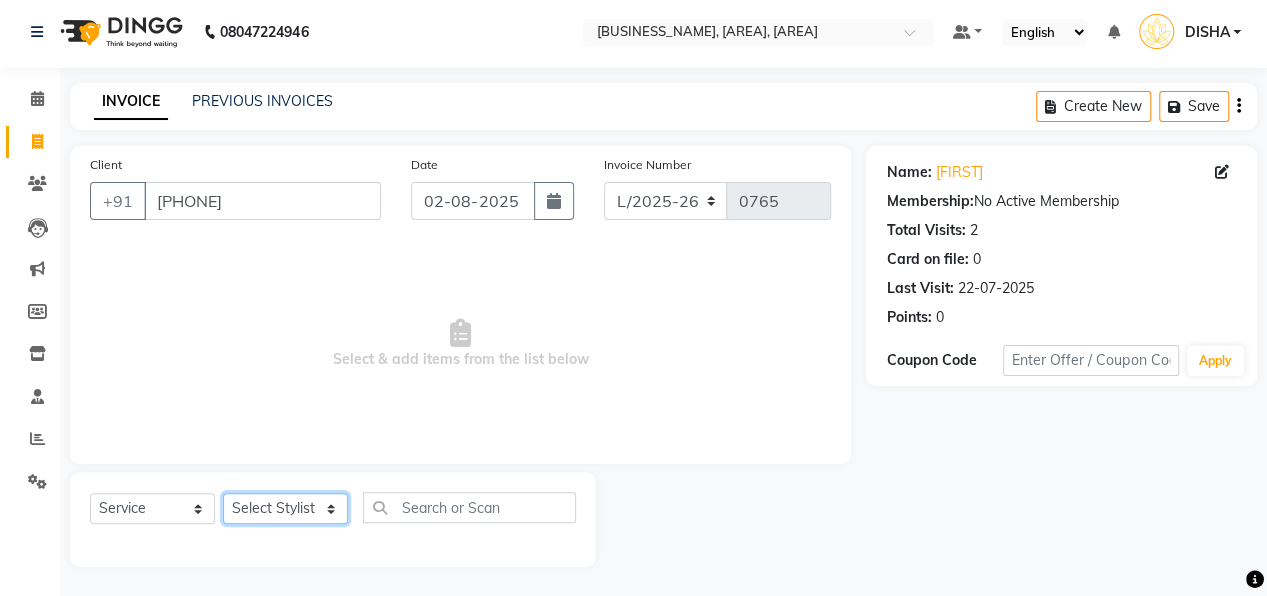 select on "79897" 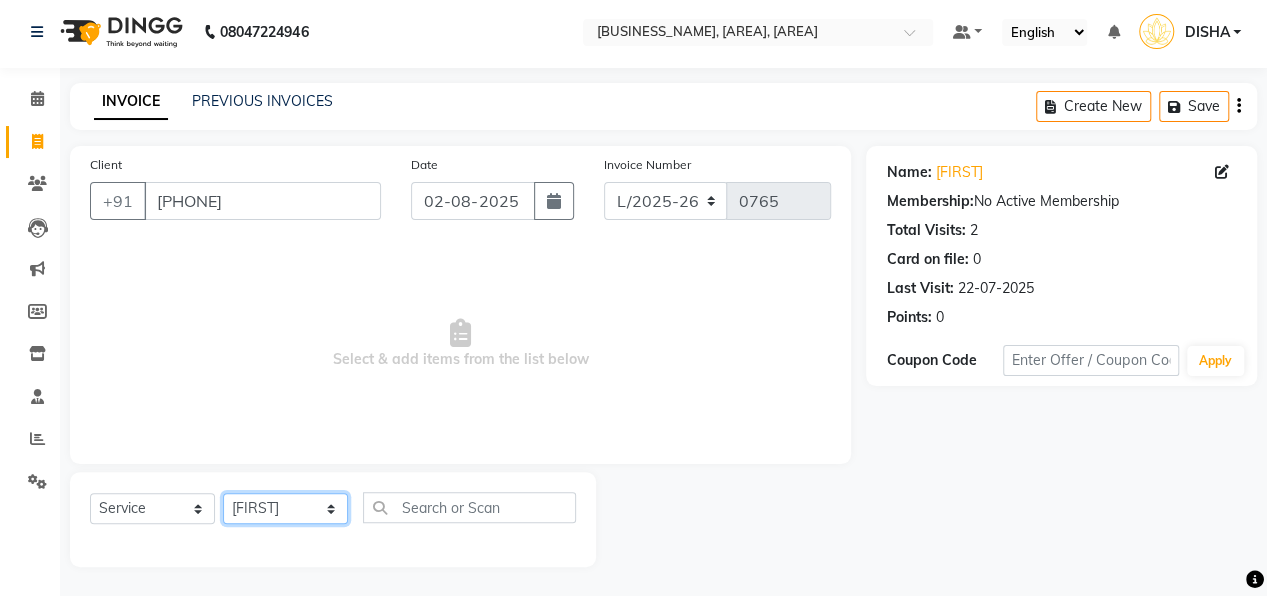 click on "Select Stylist [FIRST] [FIRST] [FIRST] [FIRST] [FIRST]" 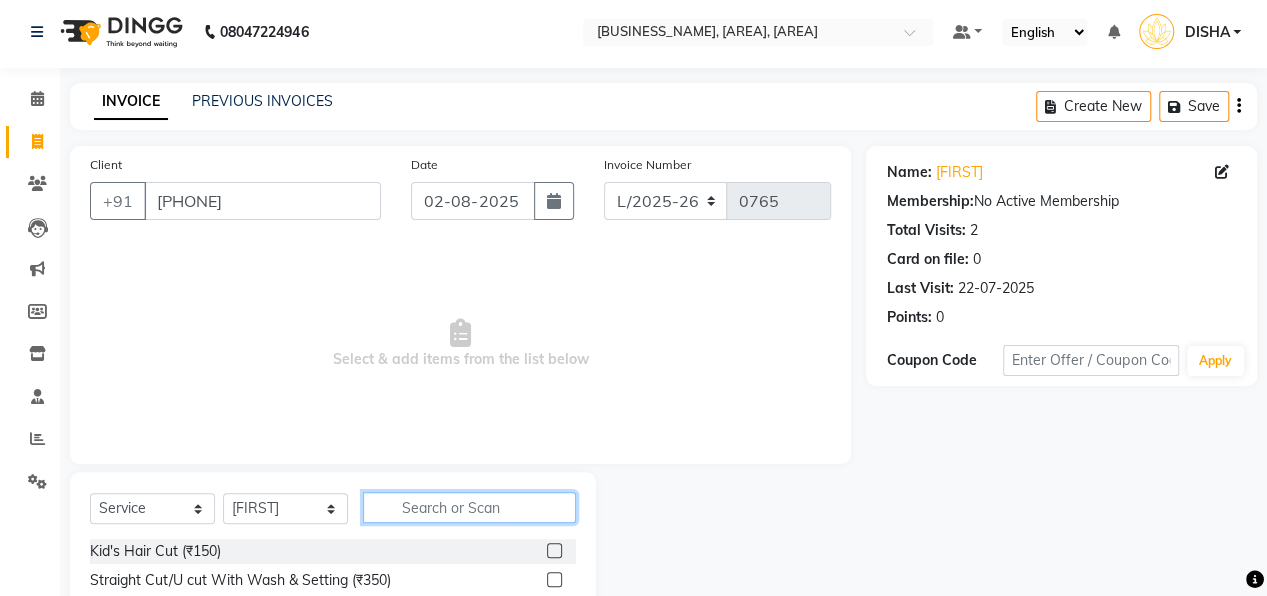 click 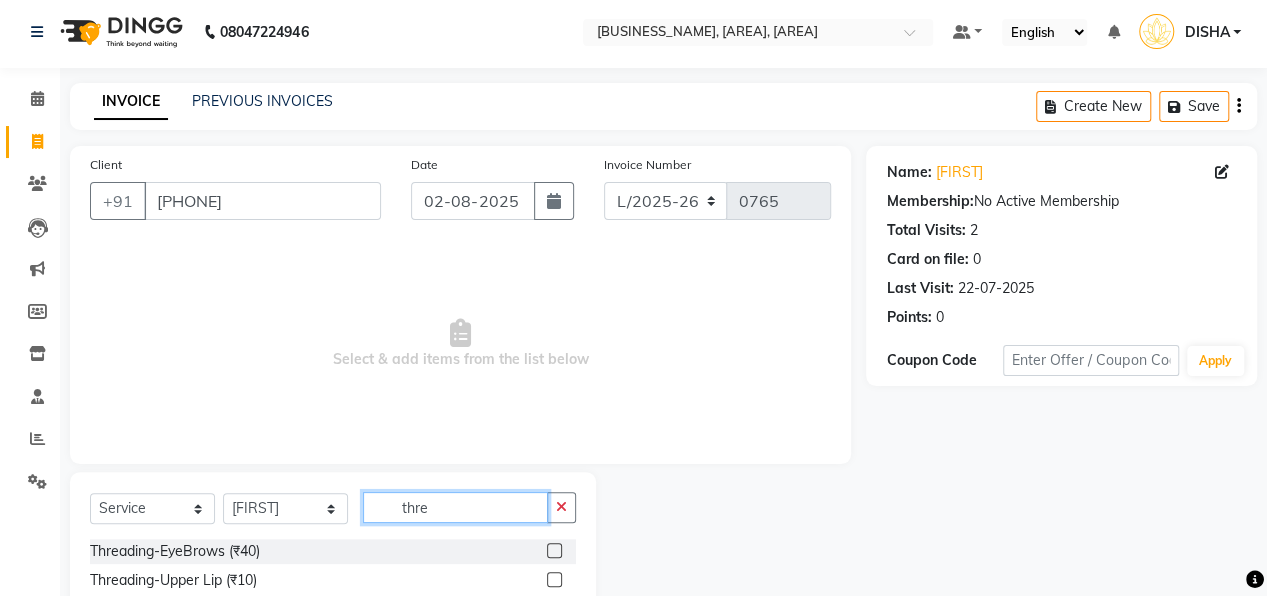 type on "thre" 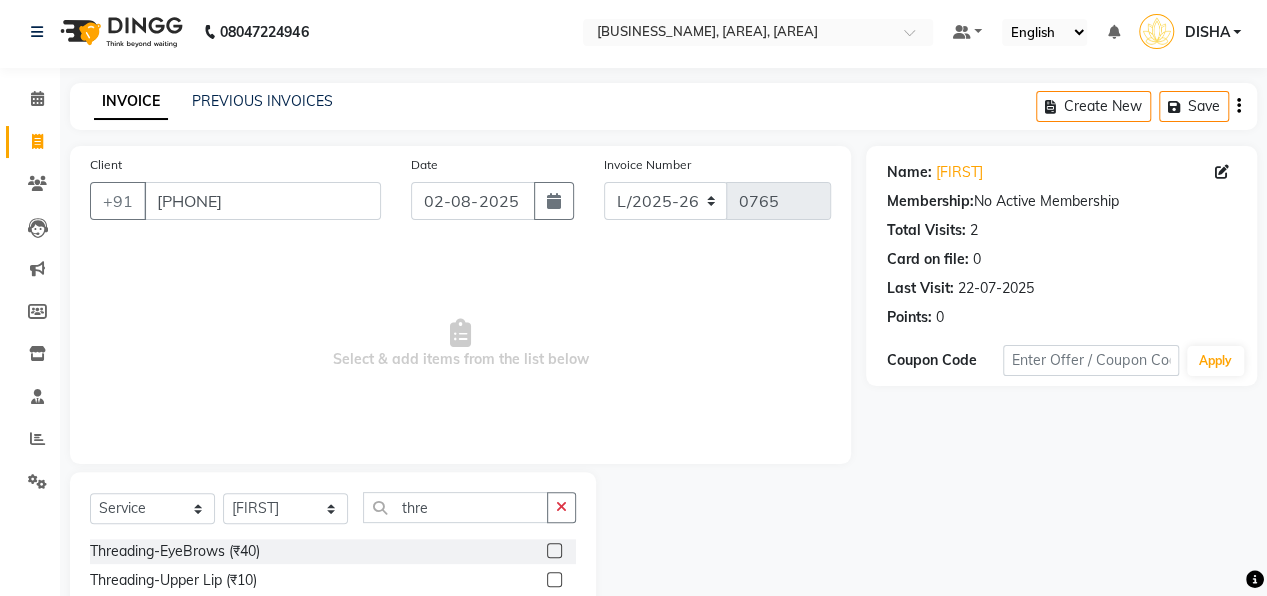 click 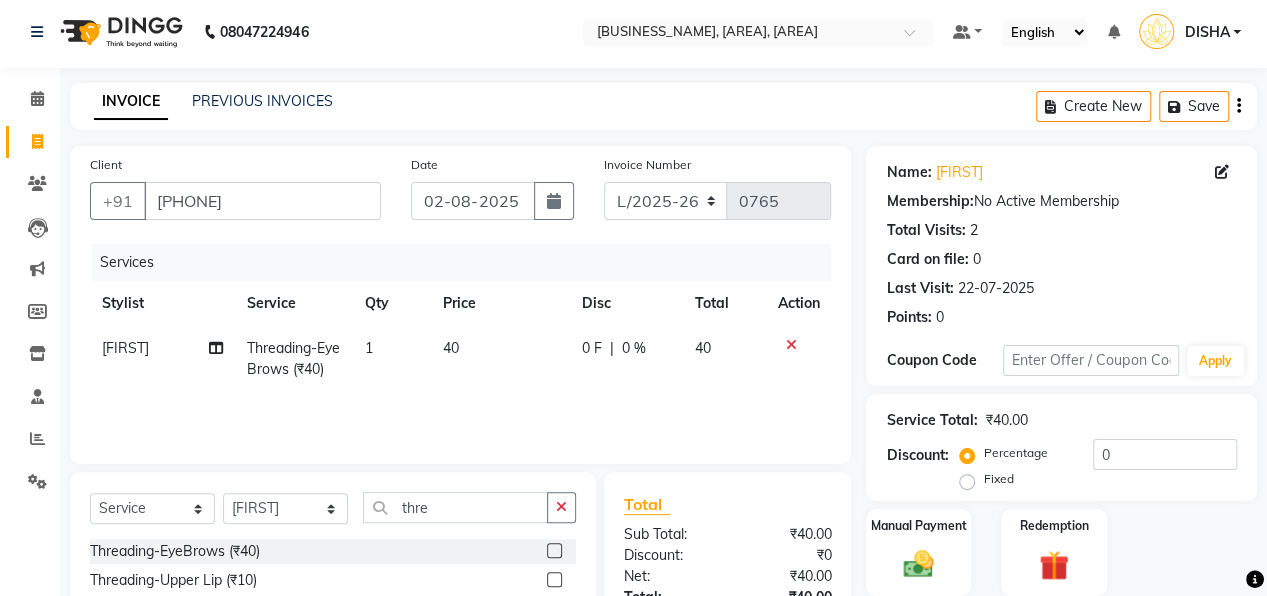 click 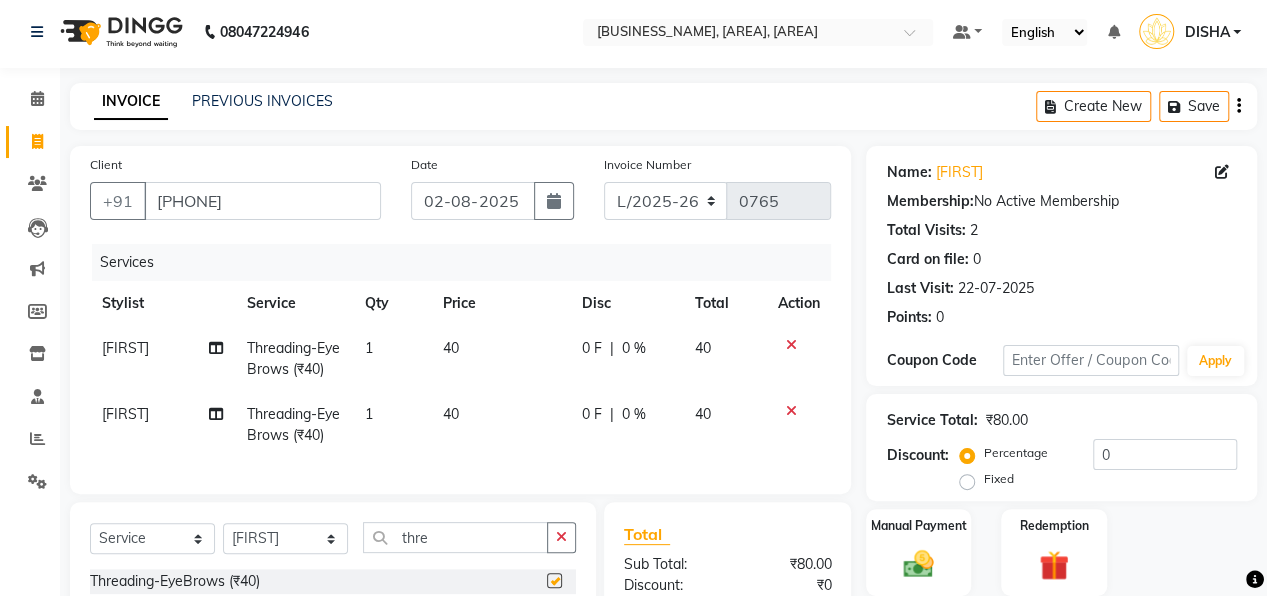 checkbox on "false" 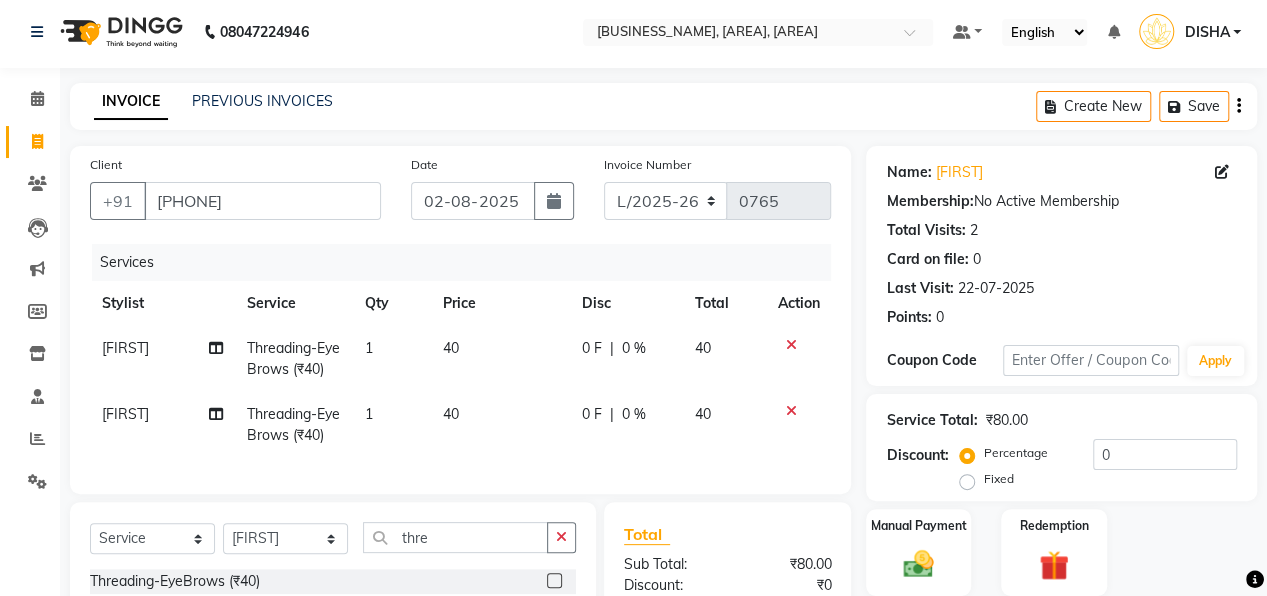 click 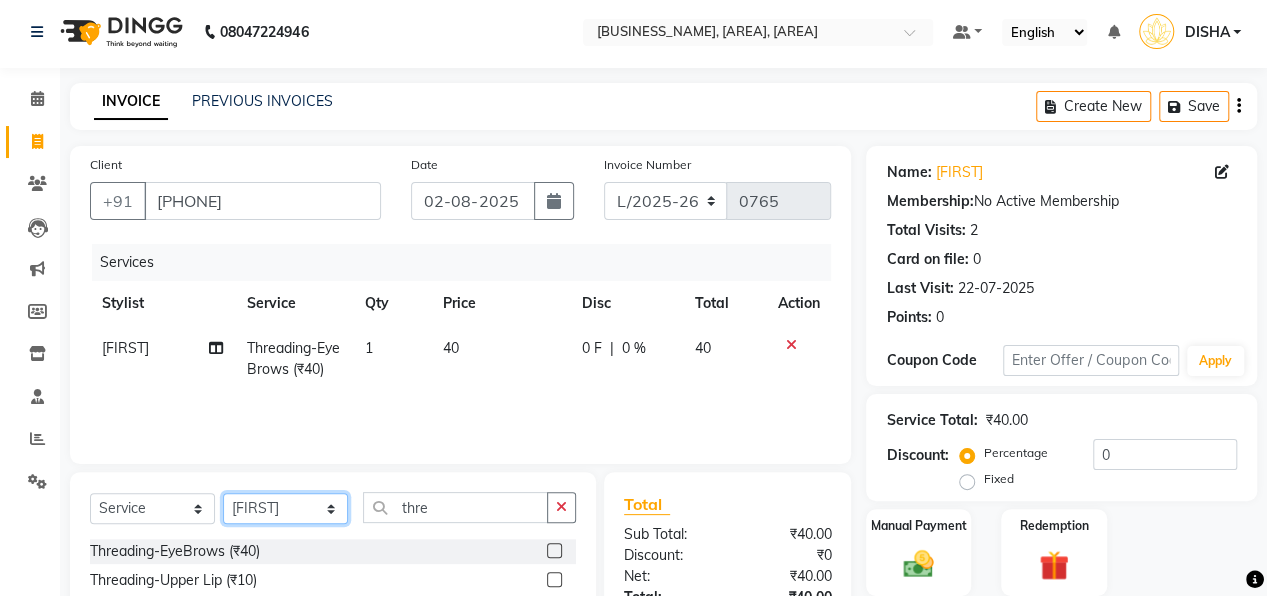 click on "Select Stylist [FIRST] [FIRST] [FIRST] [FIRST] [FIRST]" 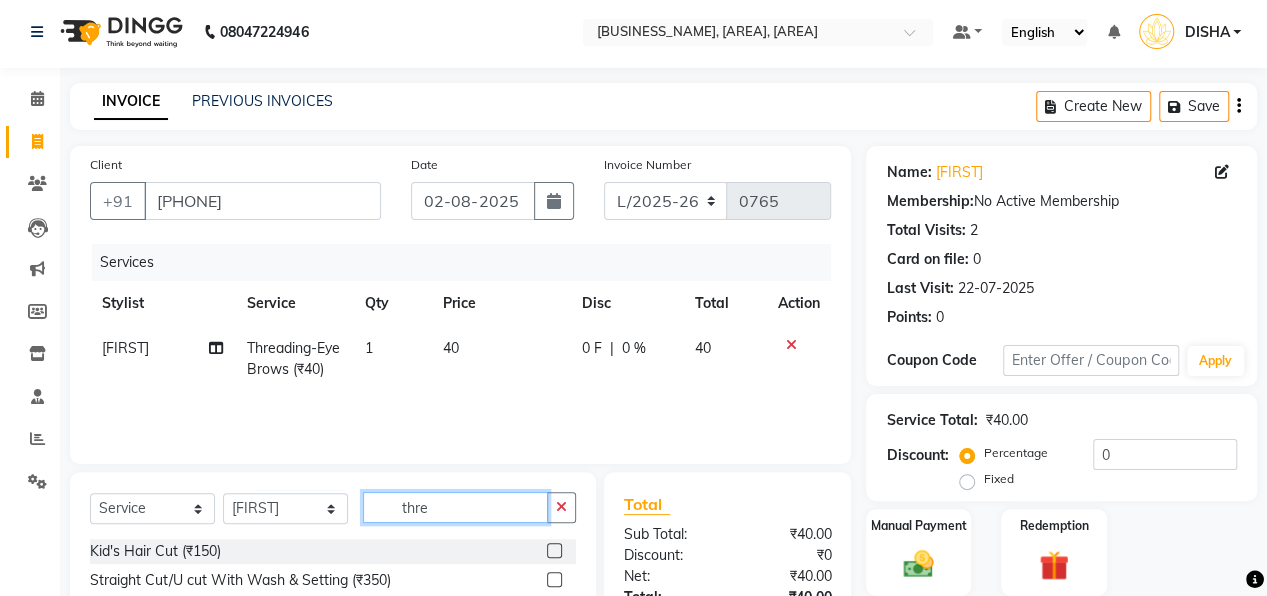 click on "thre" 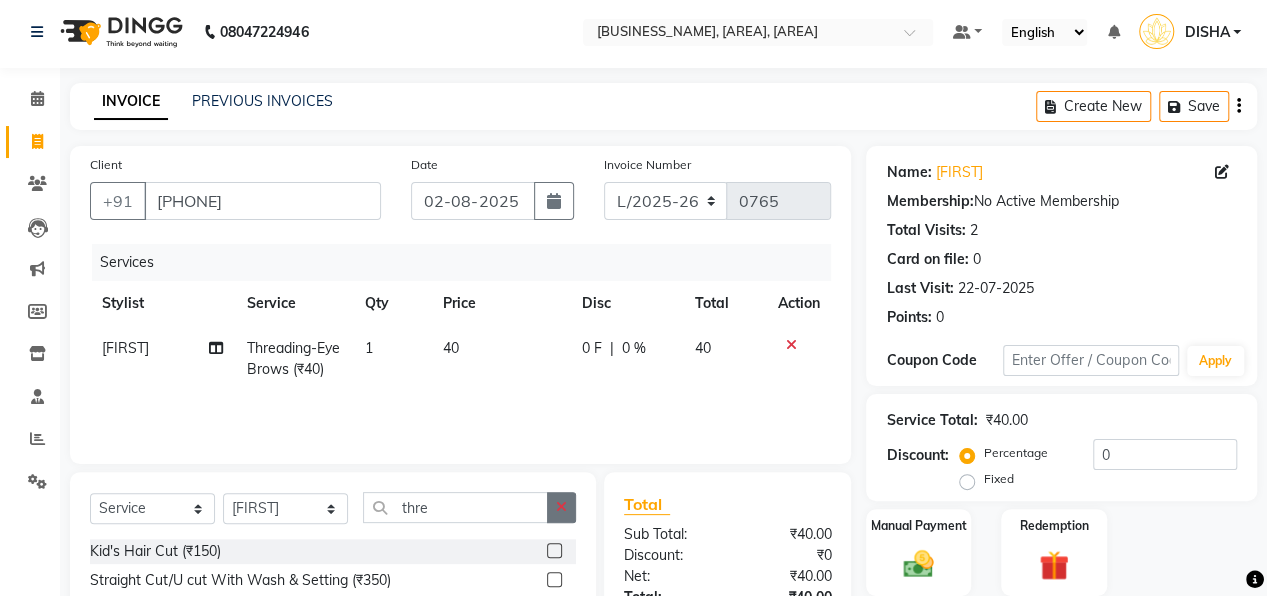 click 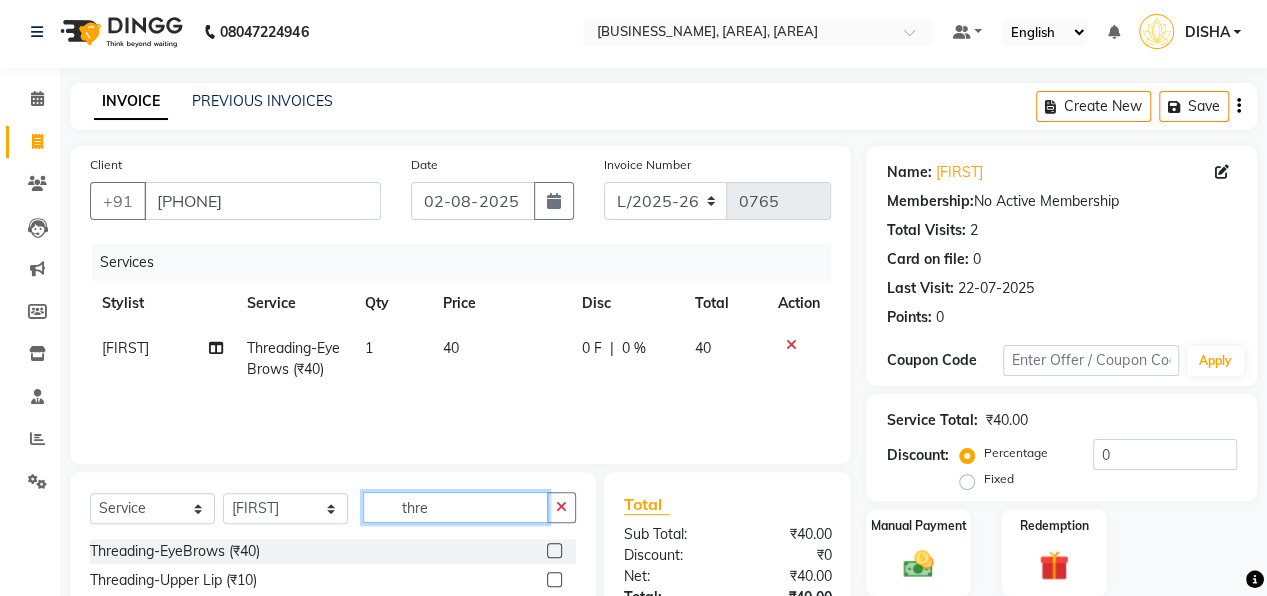 type on "thre" 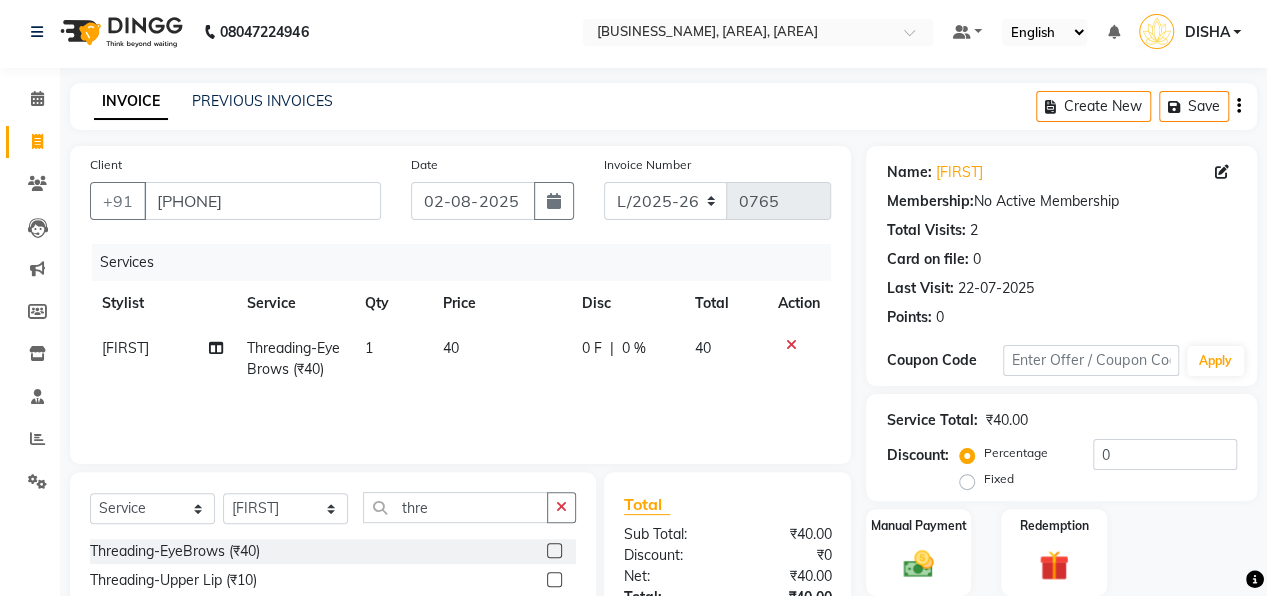 click 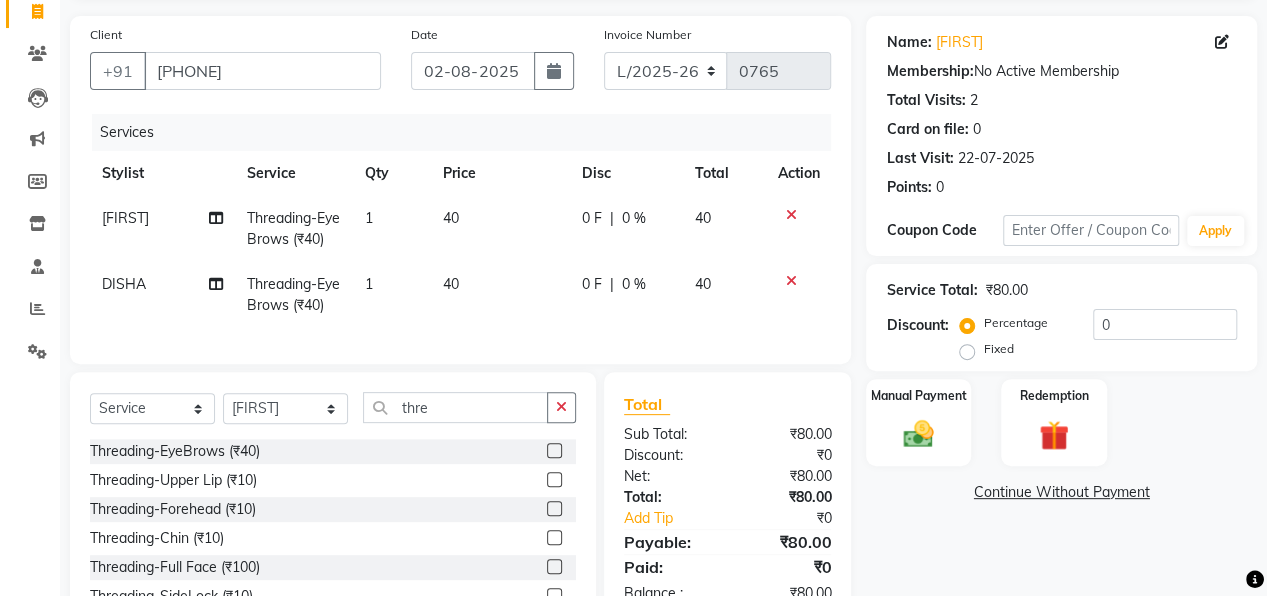scroll, scrollTop: 160, scrollLeft: 0, axis: vertical 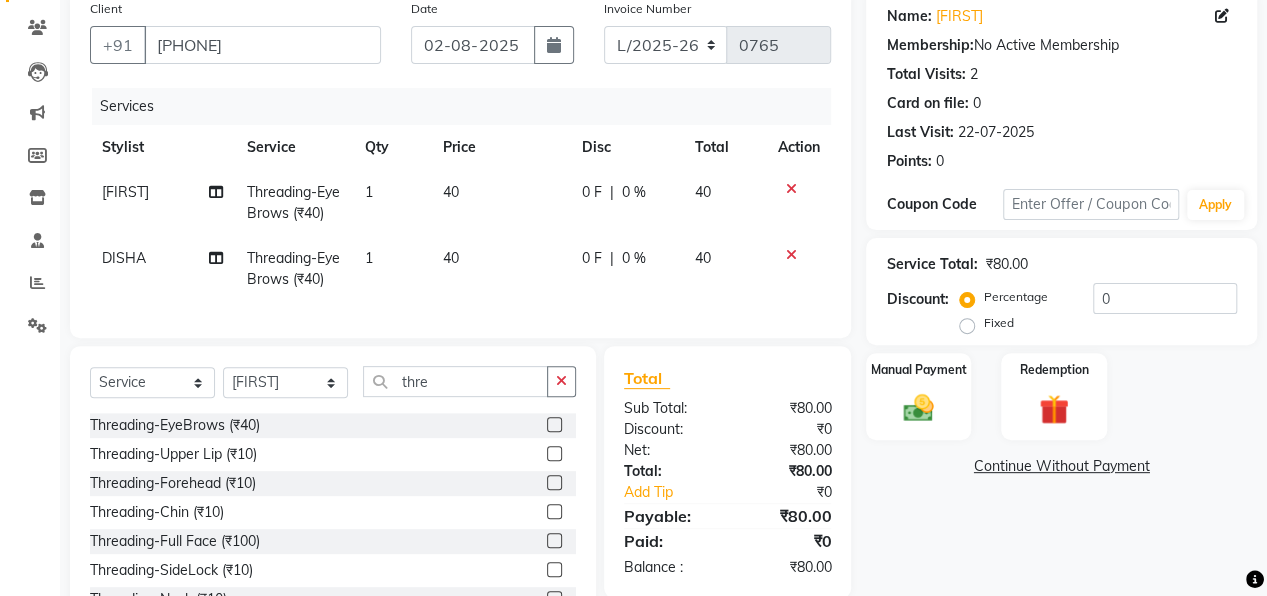 click 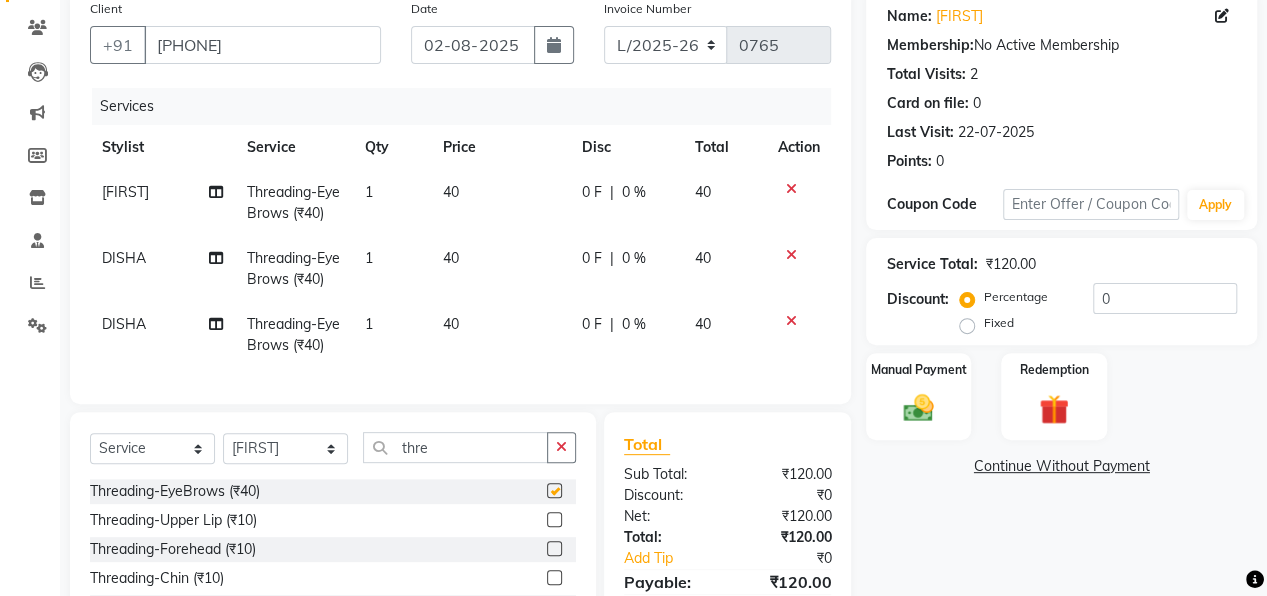 checkbox on "false" 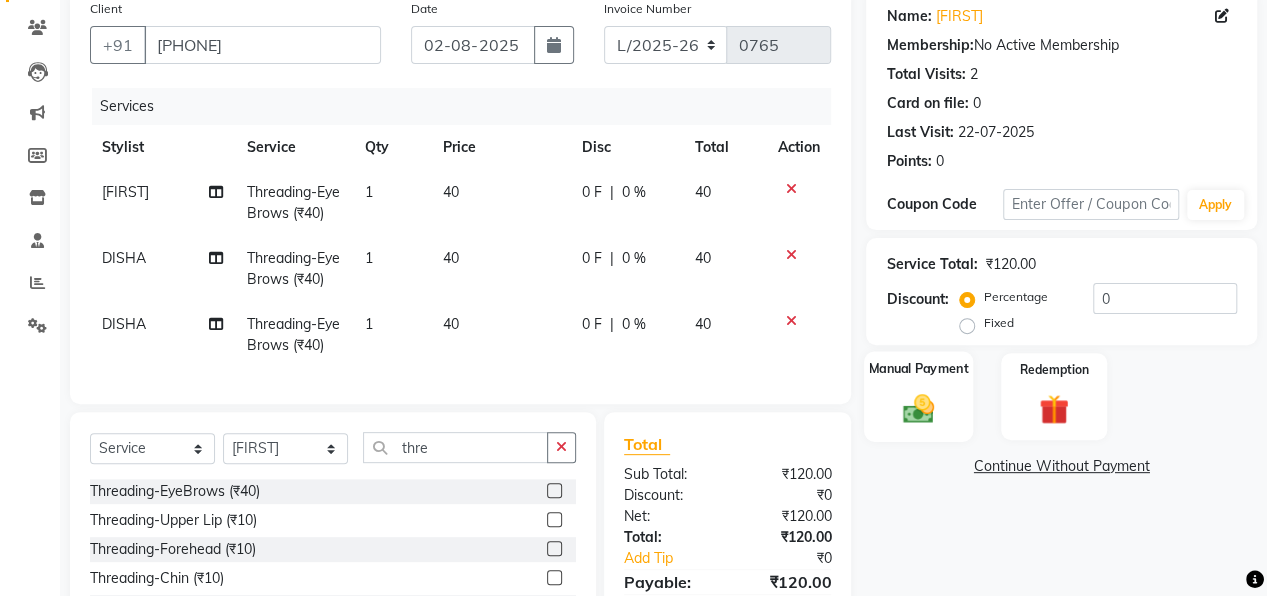 click on "Manual Payment" 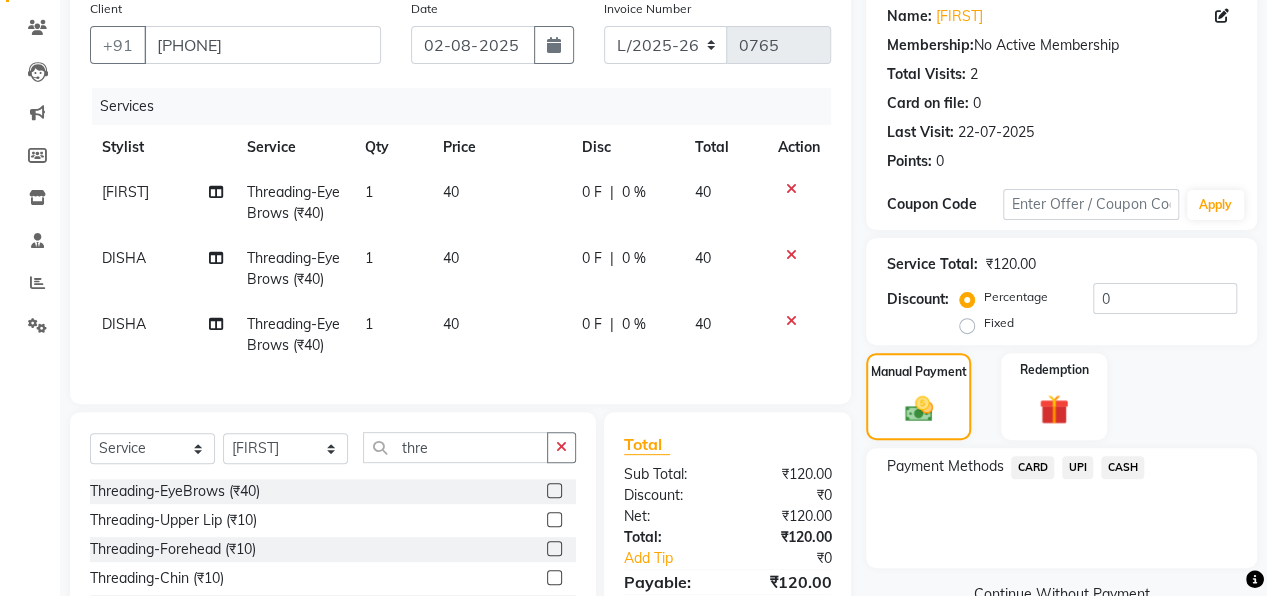 click on "UPI" 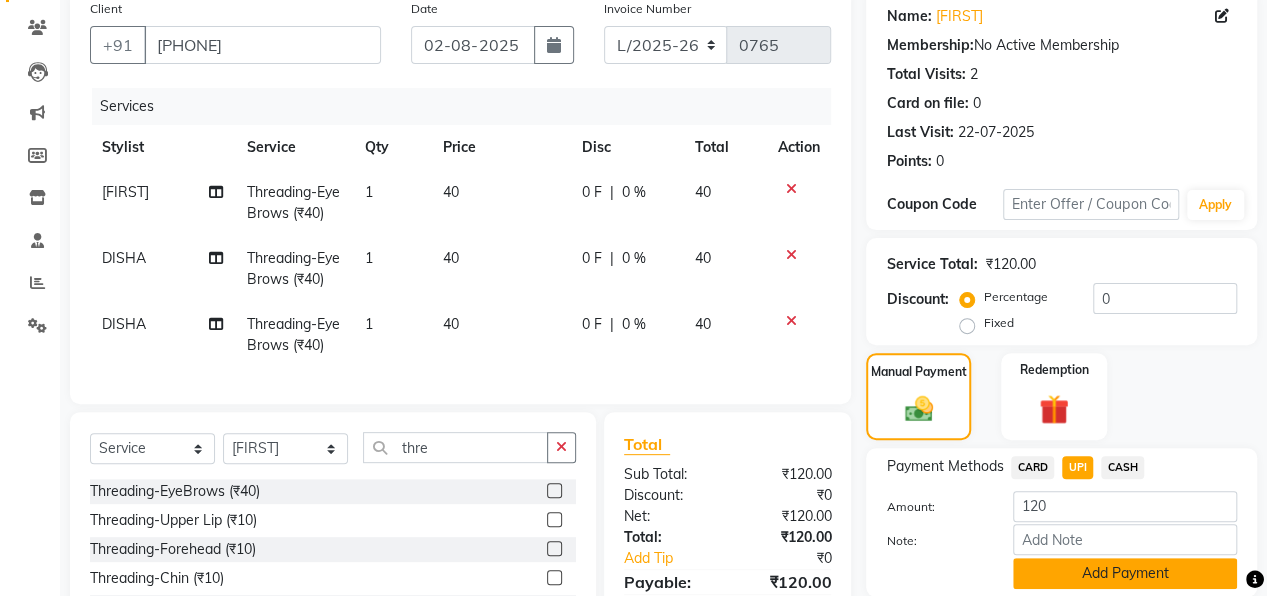 click on "Add Payment" 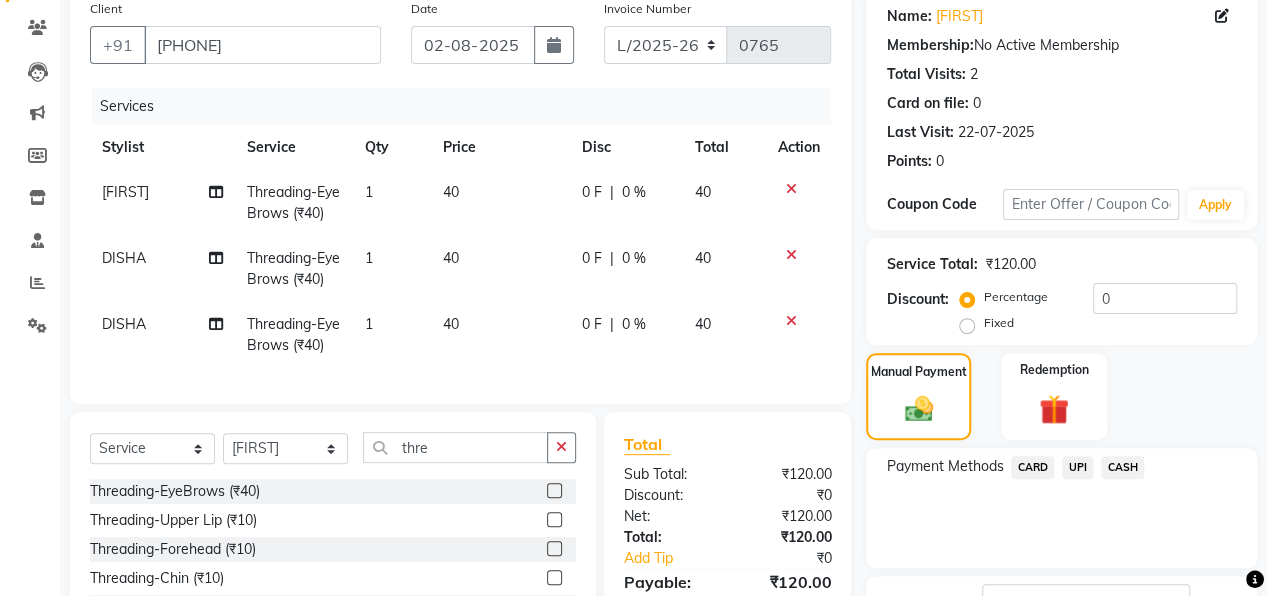 scroll, scrollTop: 316, scrollLeft: 0, axis: vertical 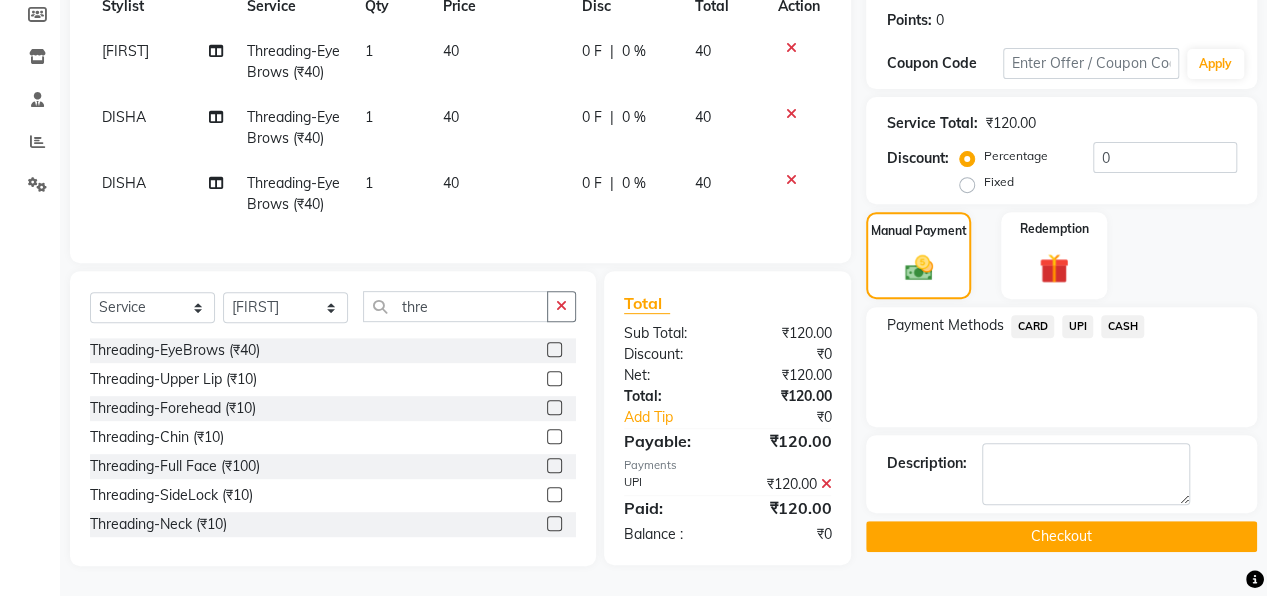 click on "Checkout" 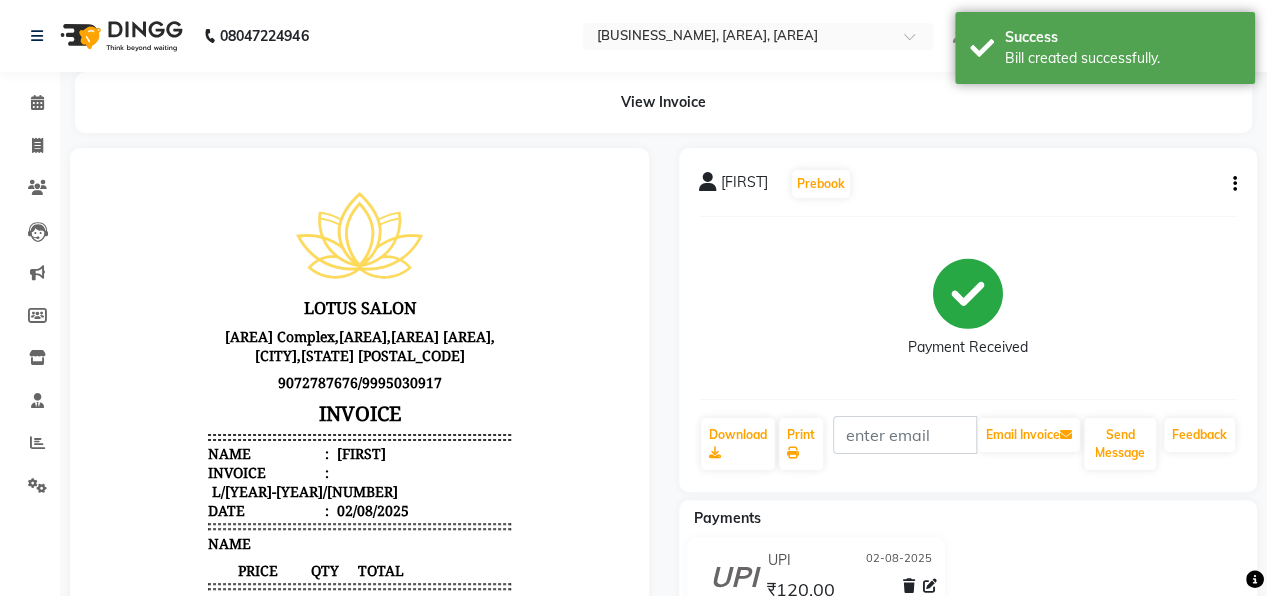 scroll, scrollTop: 0, scrollLeft: 0, axis: both 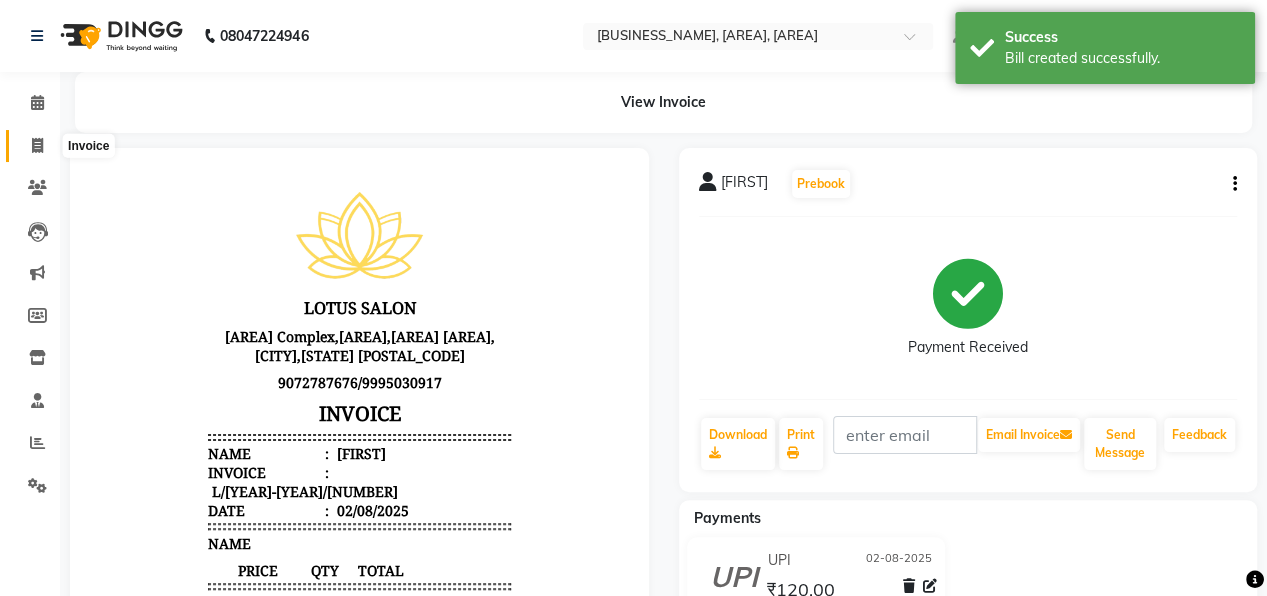 click 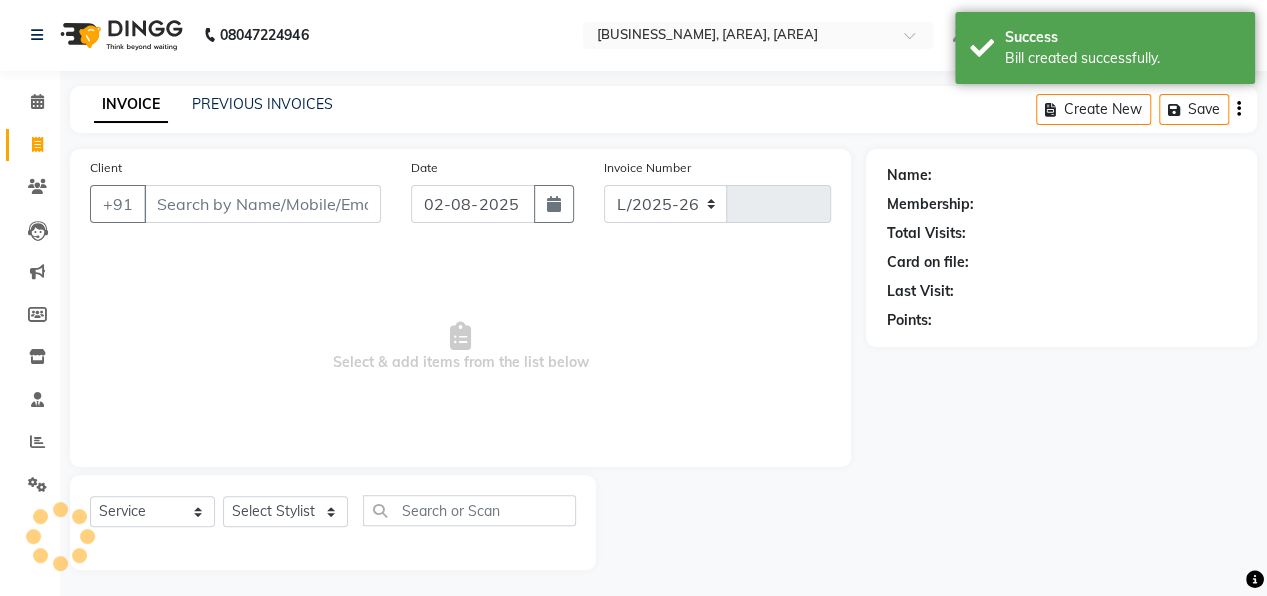 select on "8188" 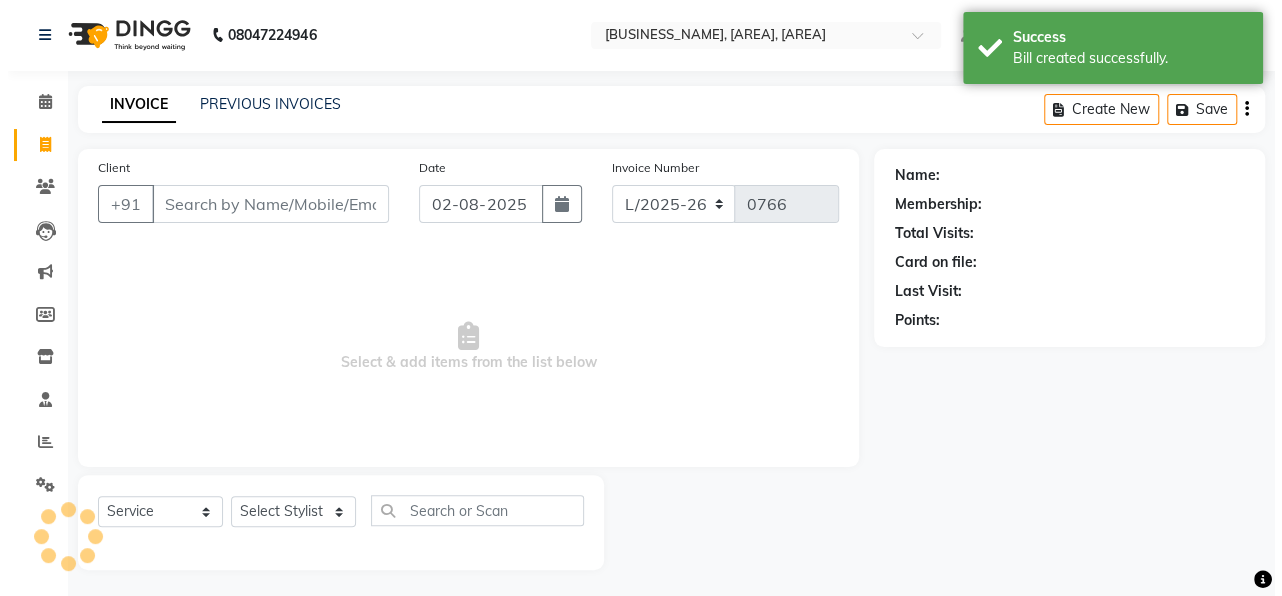 scroll, scrollTop: 4, scrollLeft: 0, axis: vertical 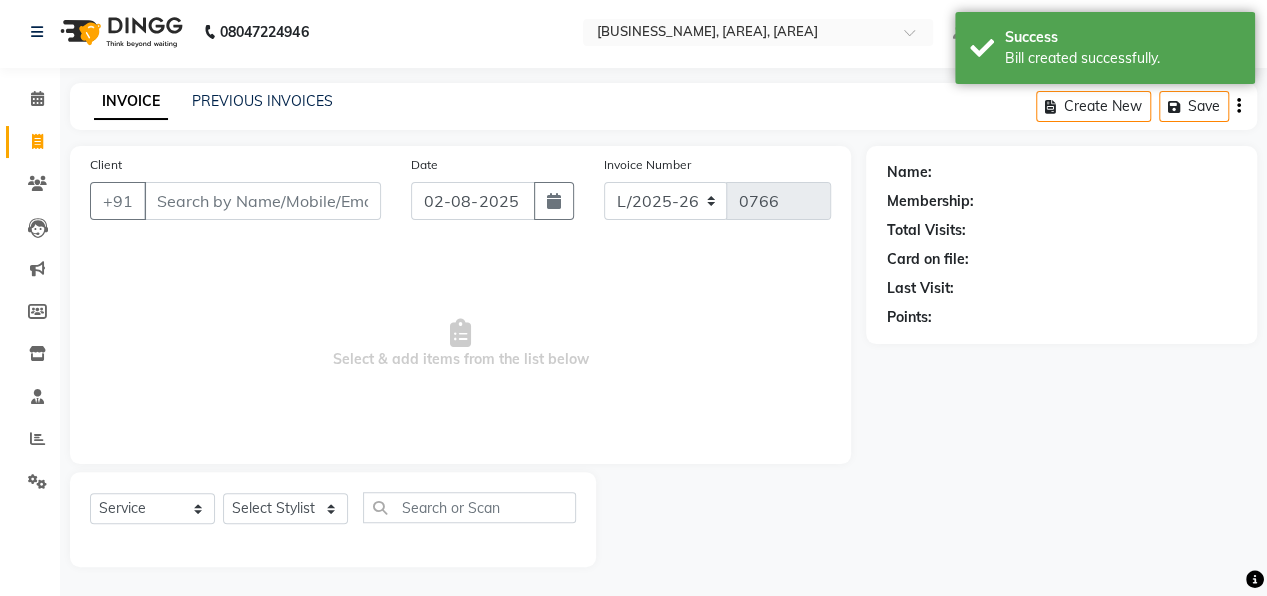 click on "Client" at bounding box center (262, 201) 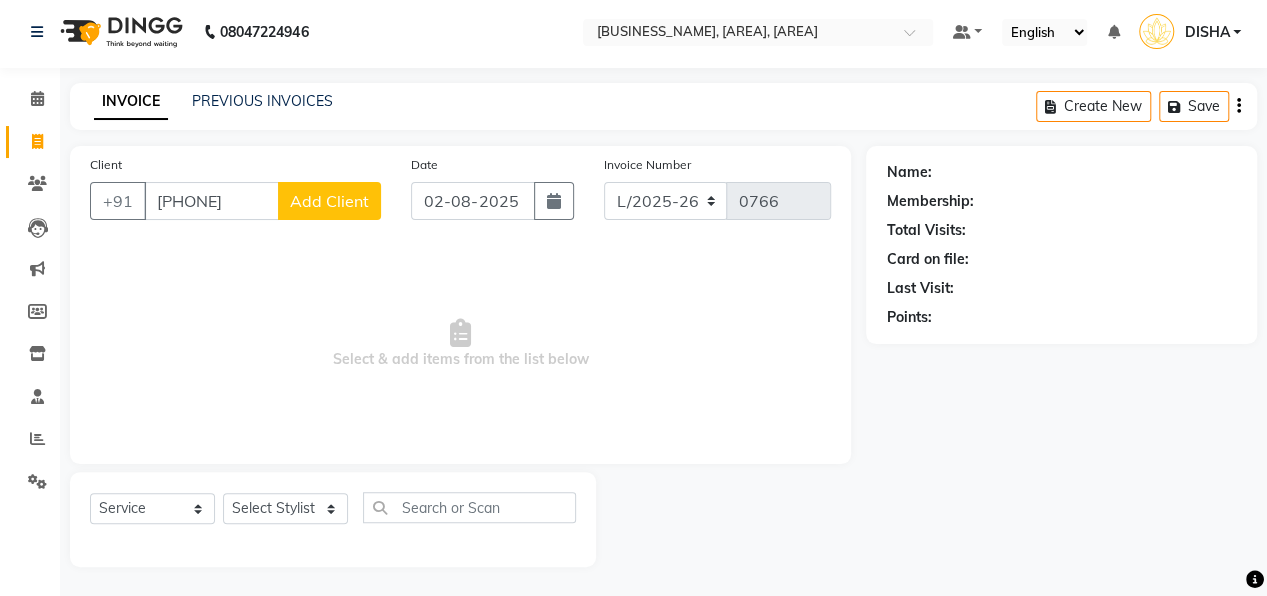 type on "[PHONE]" 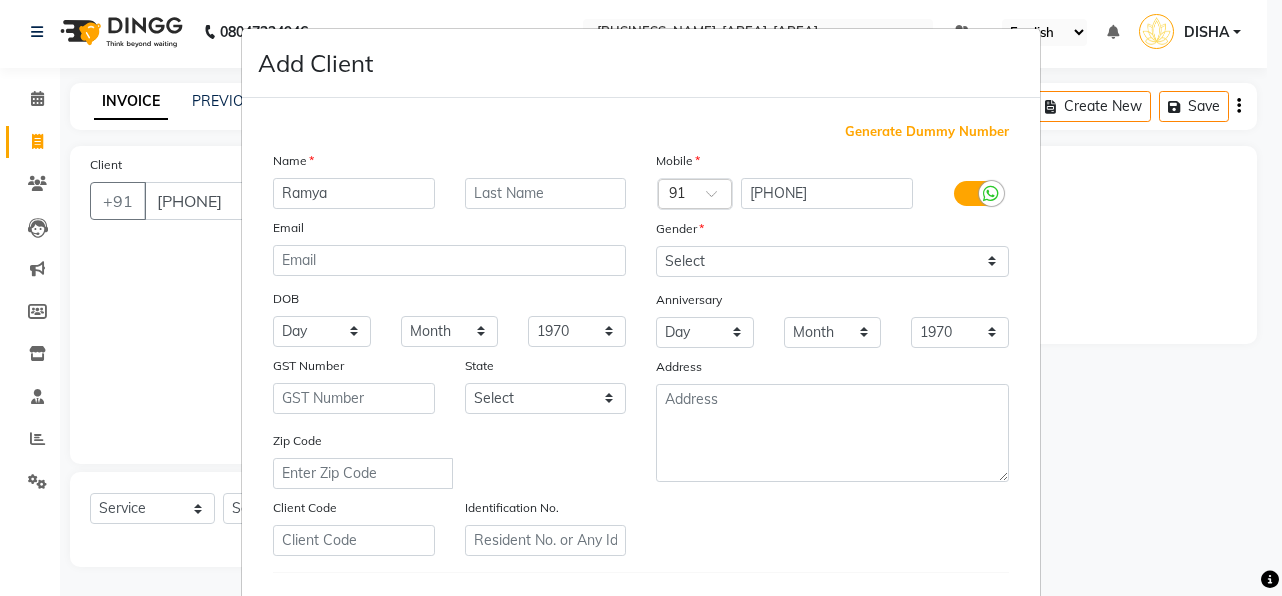 type on "Ramya" 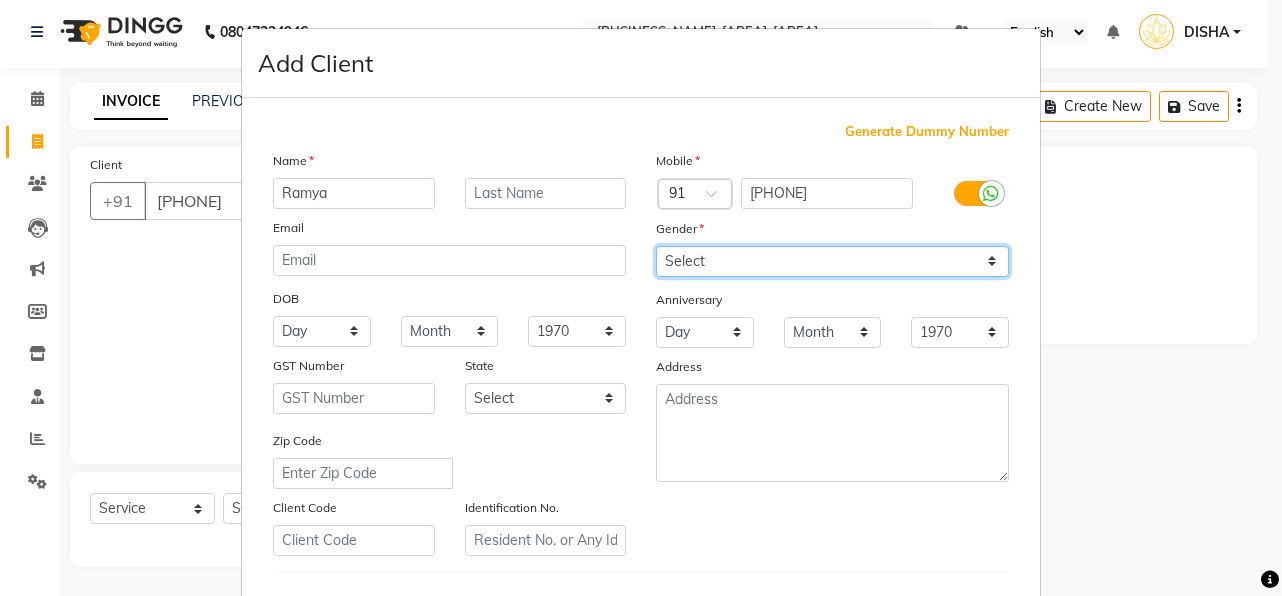 click on "Select Male Female Other Prefer Not To Say" at bounding box center (832, 261) 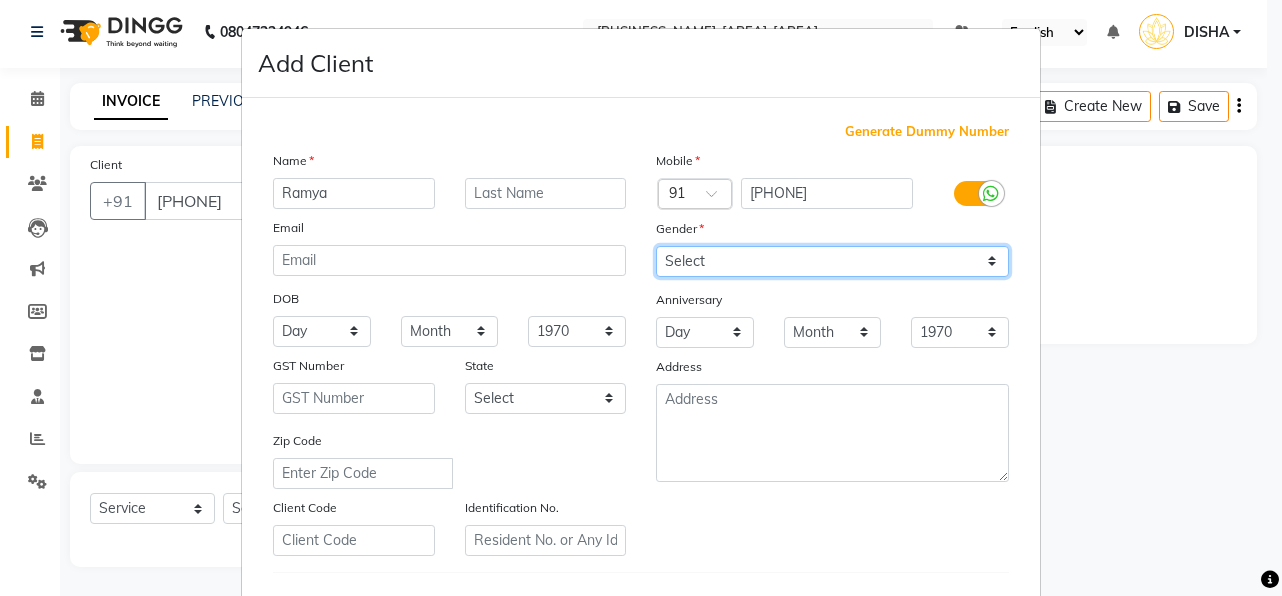 select on "female" 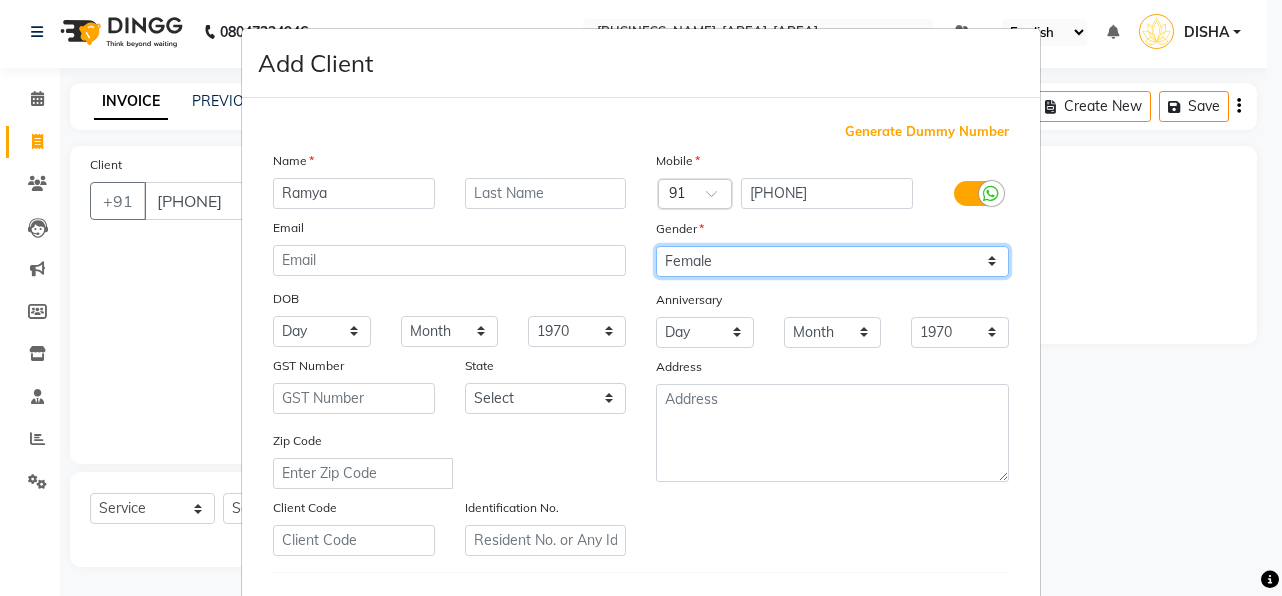 click on "Select Male Female Other Prefer Not To Say" at bounding box center (832, 261) 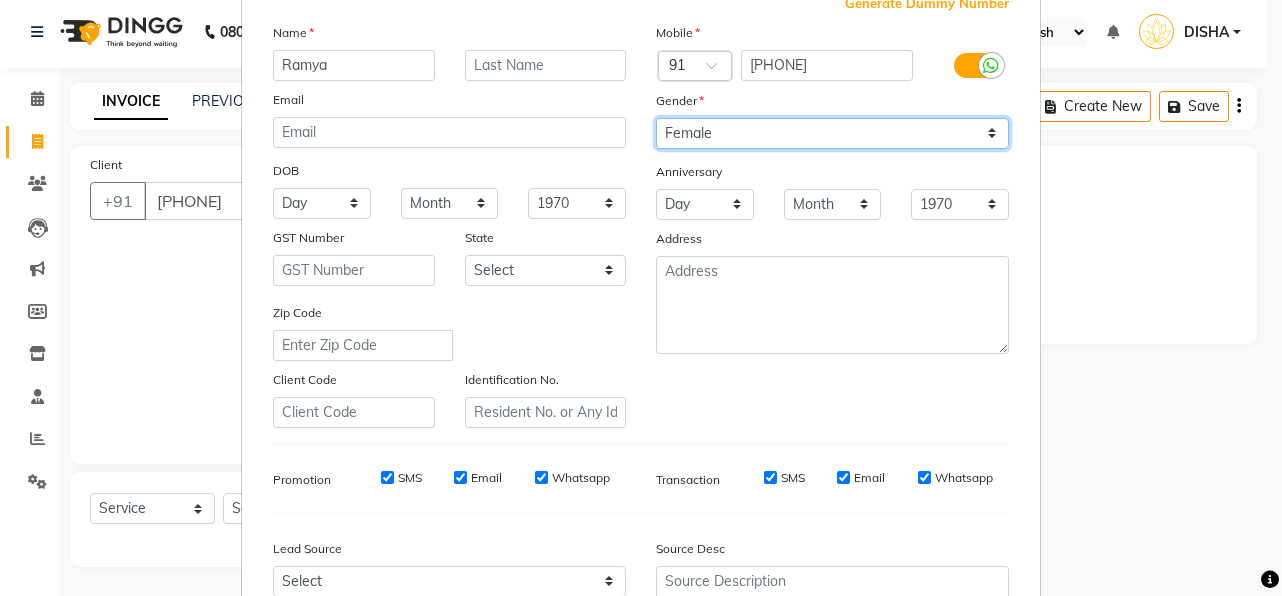 scroll, scrollTop: 324, scrollLeft: 0, axis: vertical 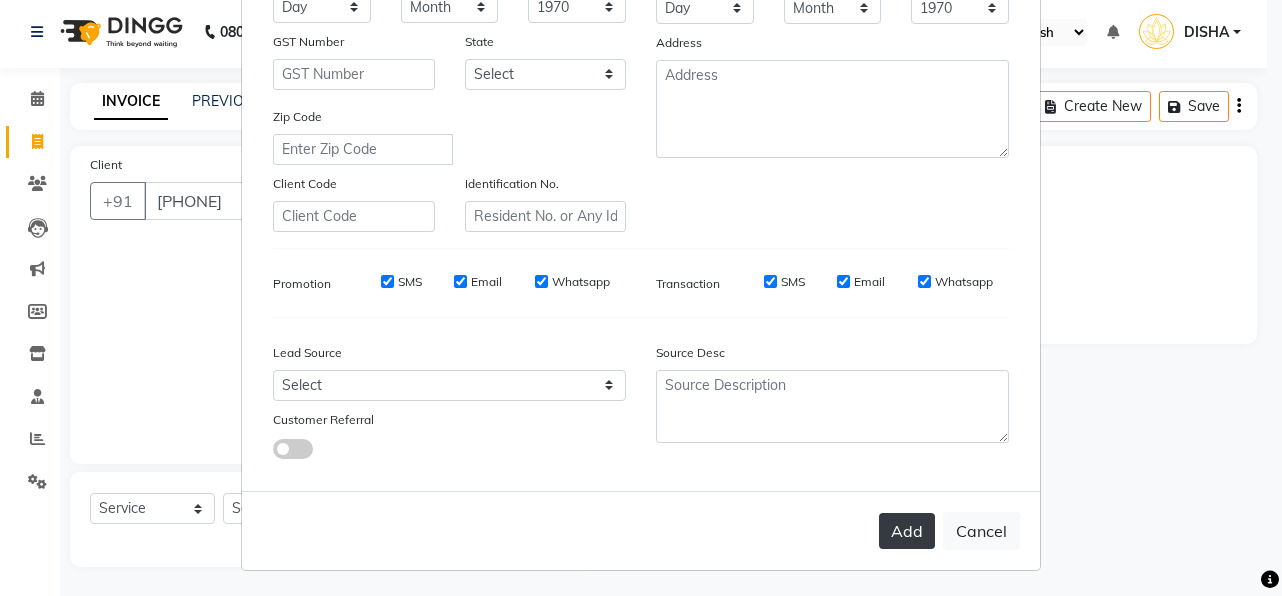 click on "Add" at bounding box center (907, 531) 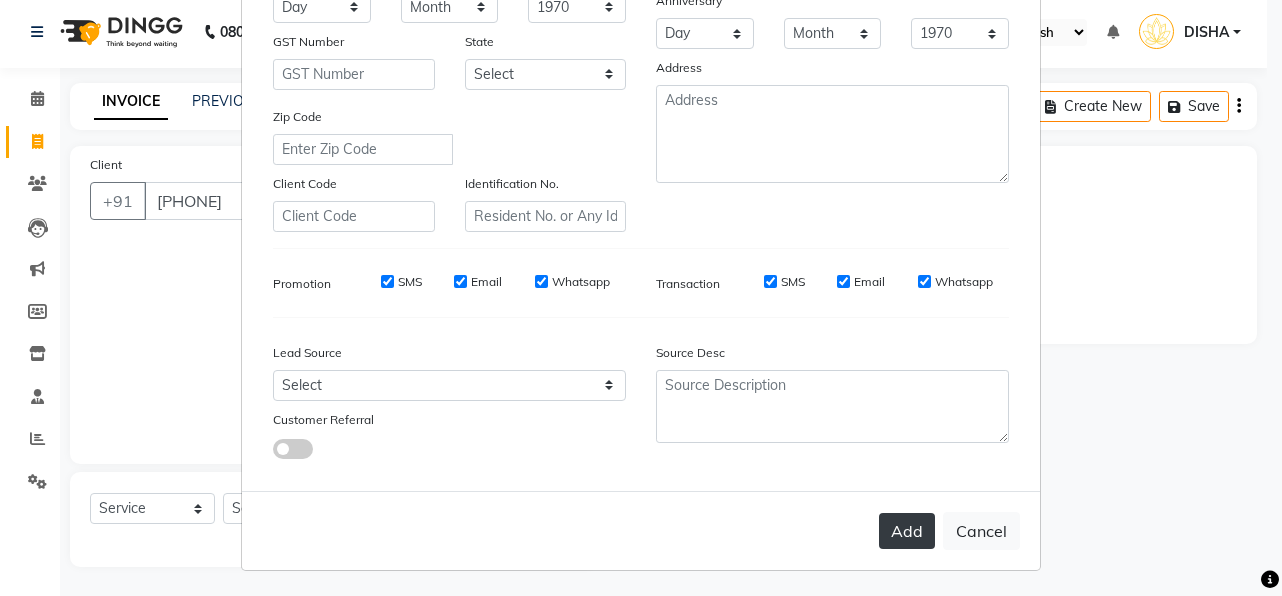 click on "Add" at bounding box center [907, 531] 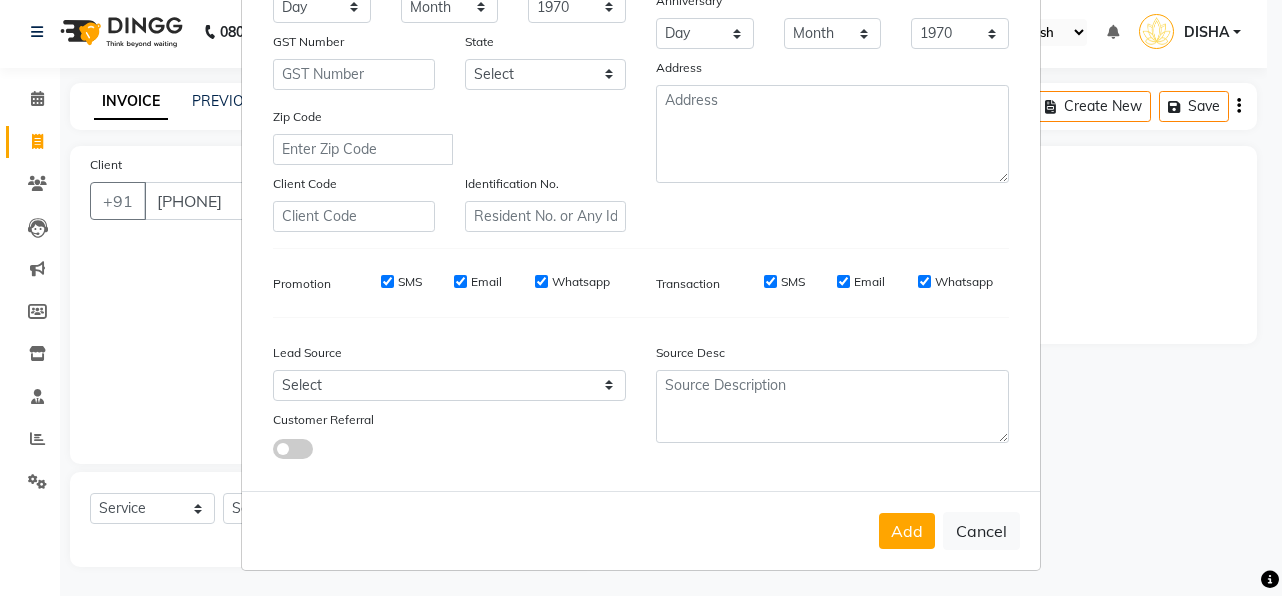 scroll, scrollTop: 0, scrollLeft: 0, axis: both 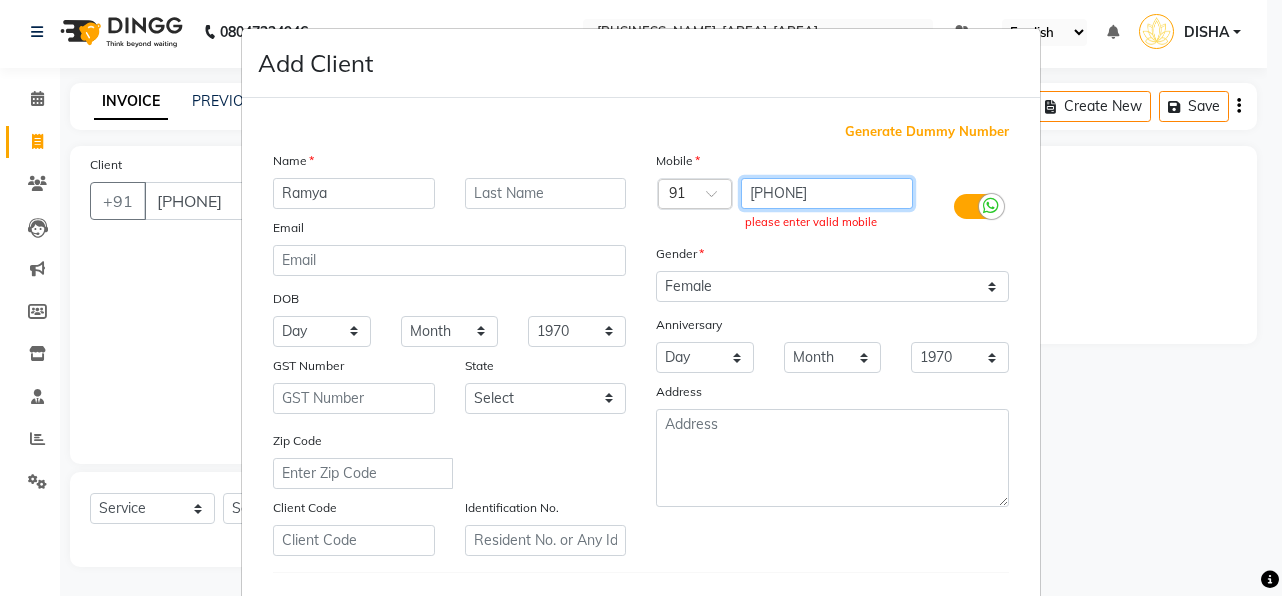 click on "[PHONE]" at bounding box center (827, 193) 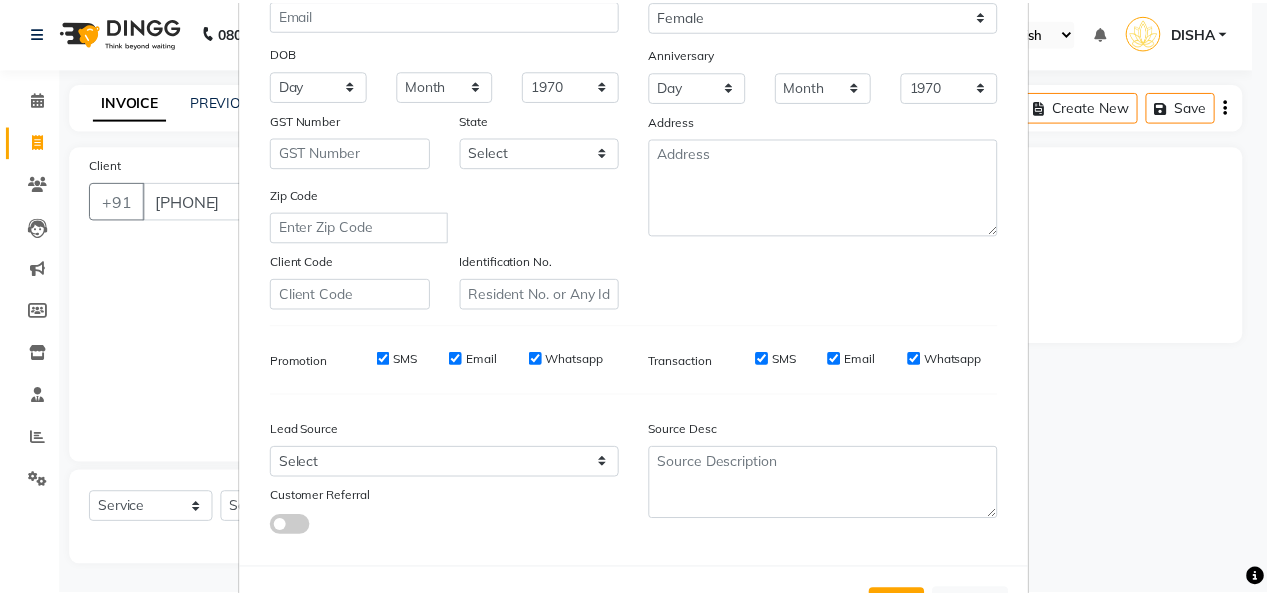 scroll, scrollTop: 324, scrollLeft: 0, axis: vertical 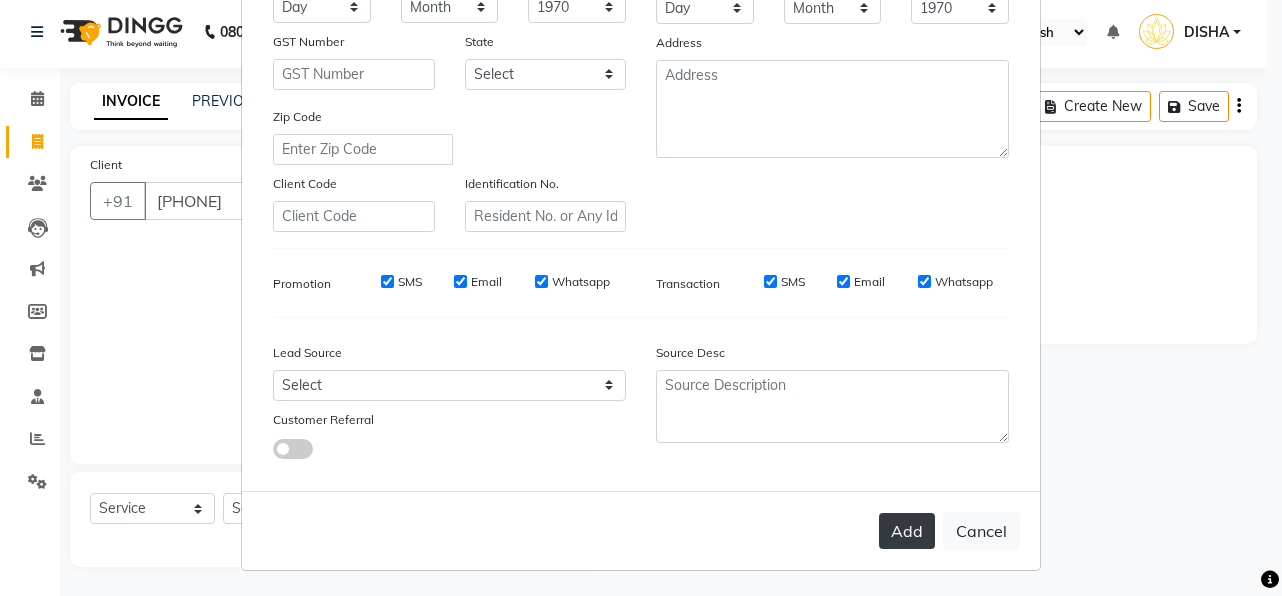 type on "[PHONE]" 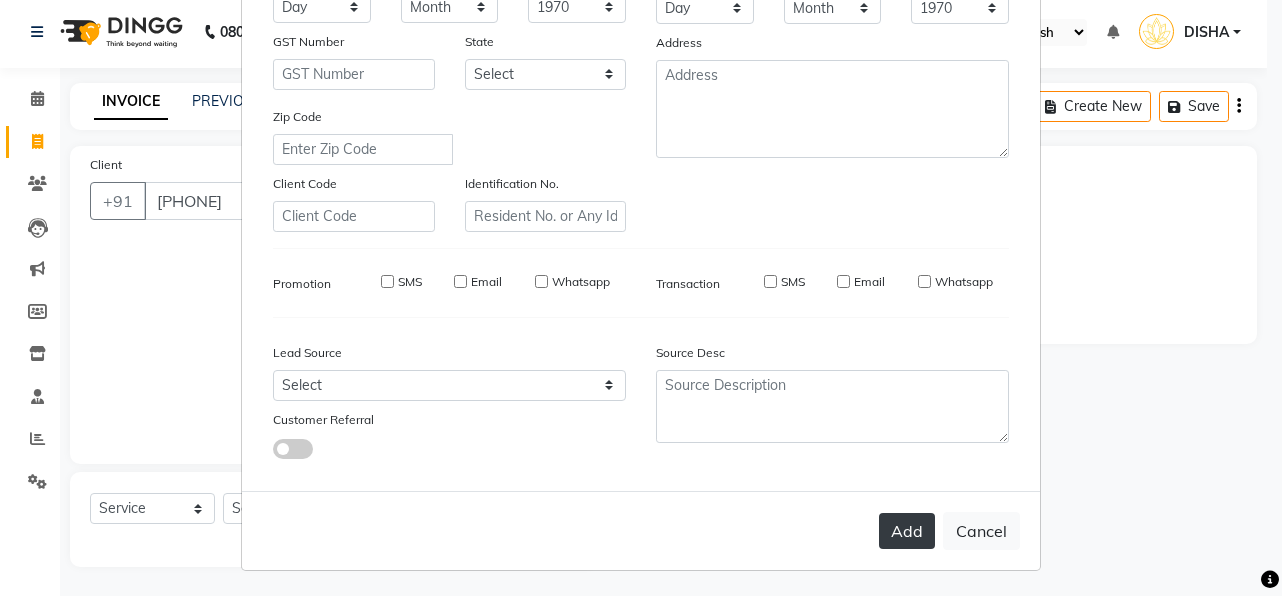 type on "[PHONE]" 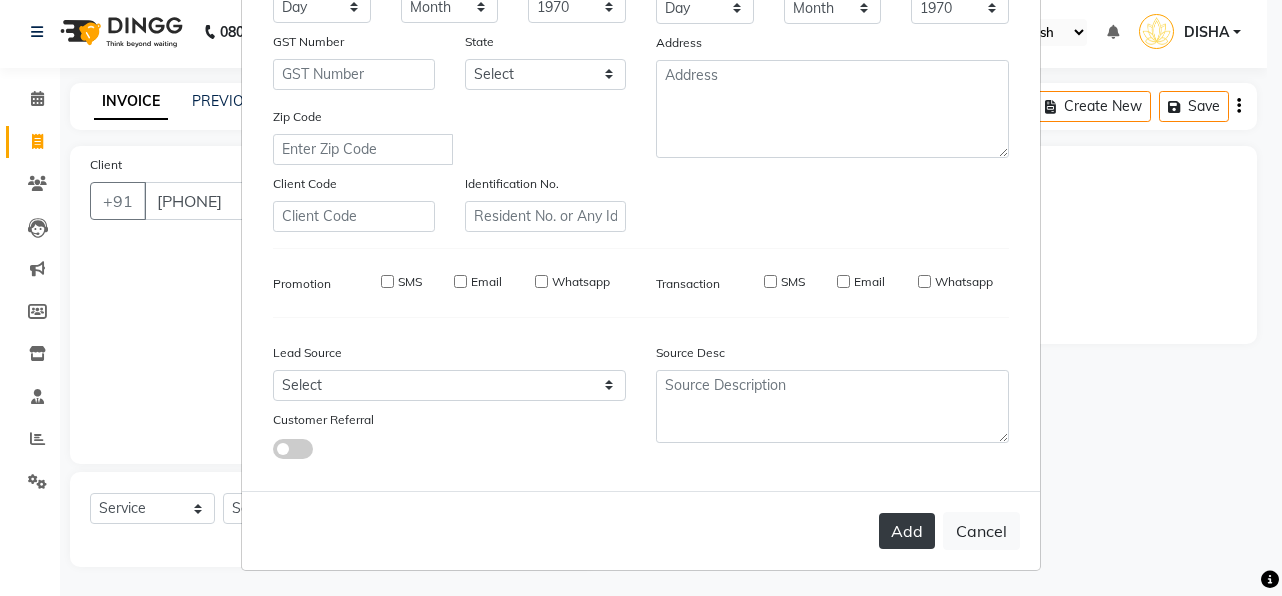 select 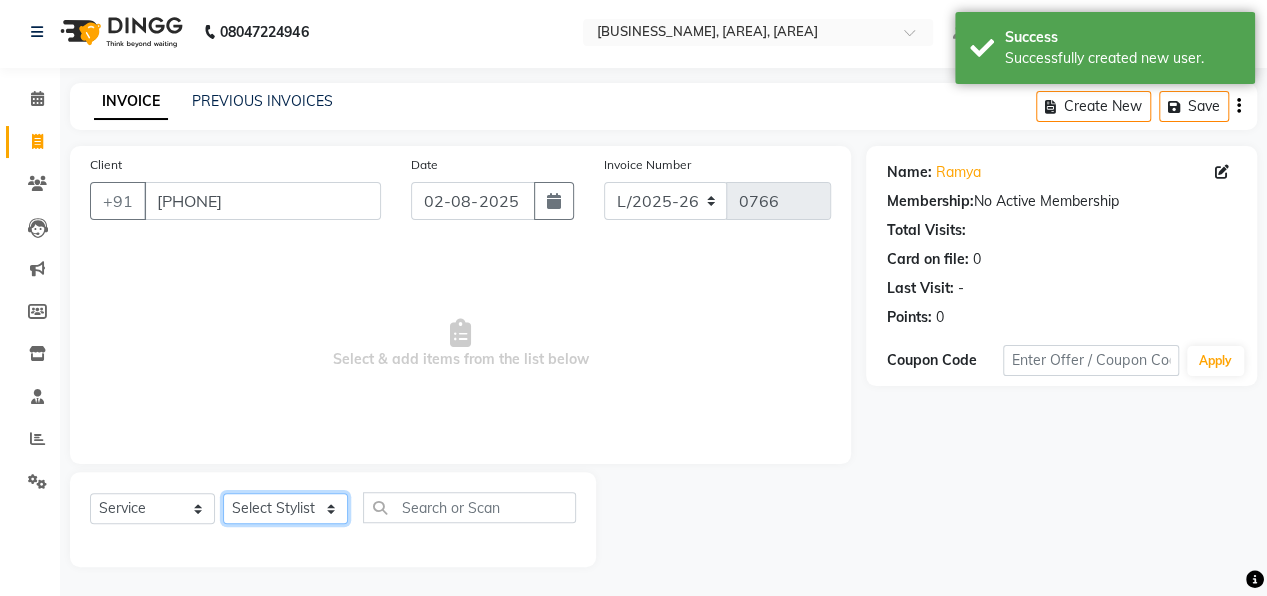 click on "Select Stylist [FIRST] [FIRST] [FIRST] [FIRST] [FIRST]" 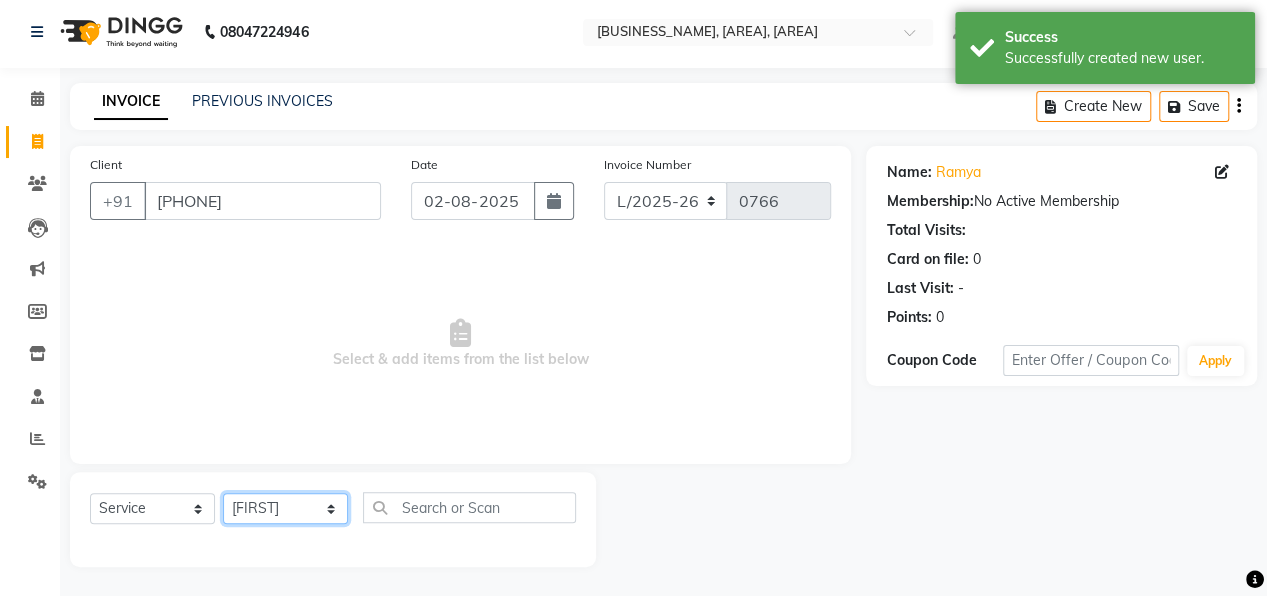 click on "Select Stylist [FIRST] [FIRST] [FIRST] [FIRST] [FIRST]" 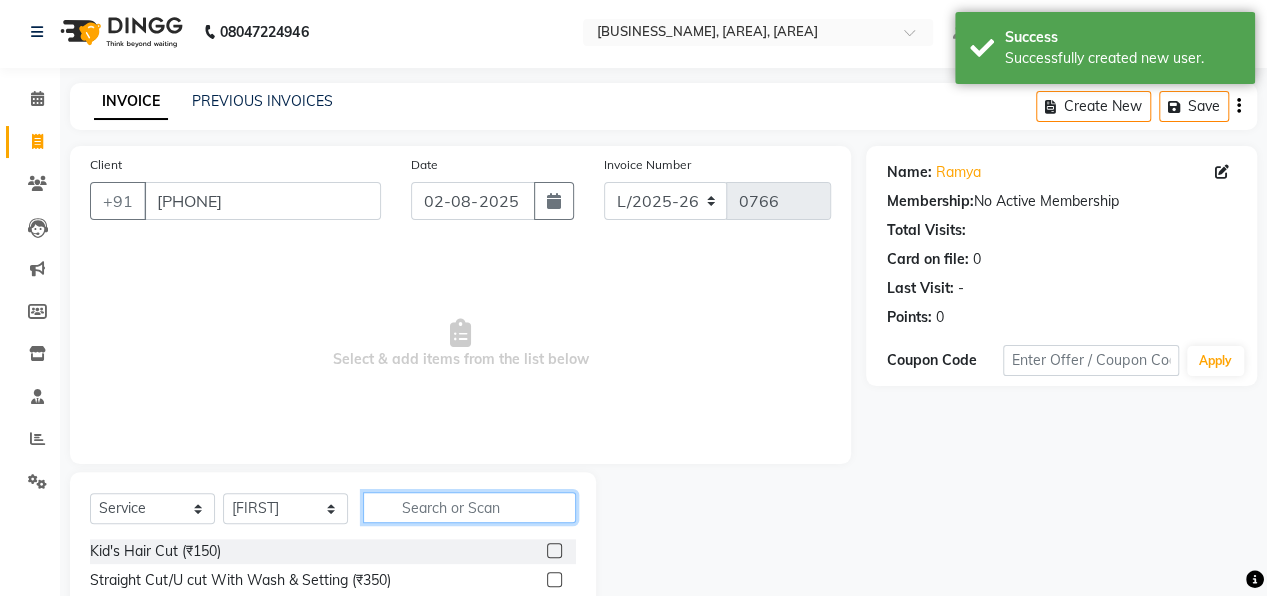 click 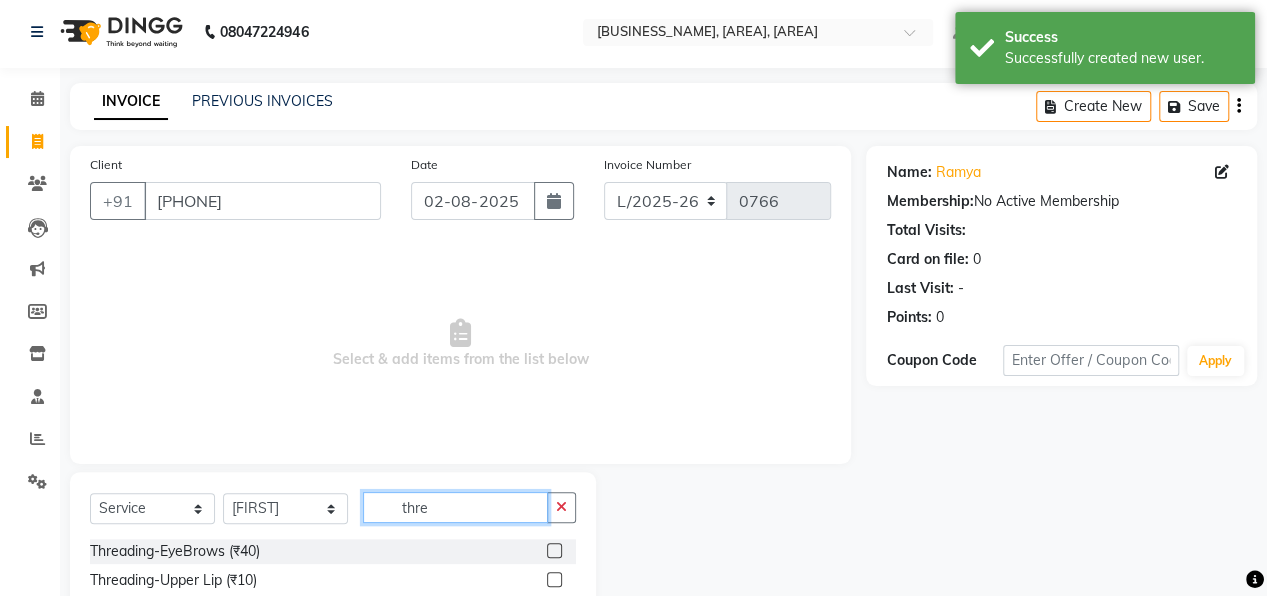 type on "thre" 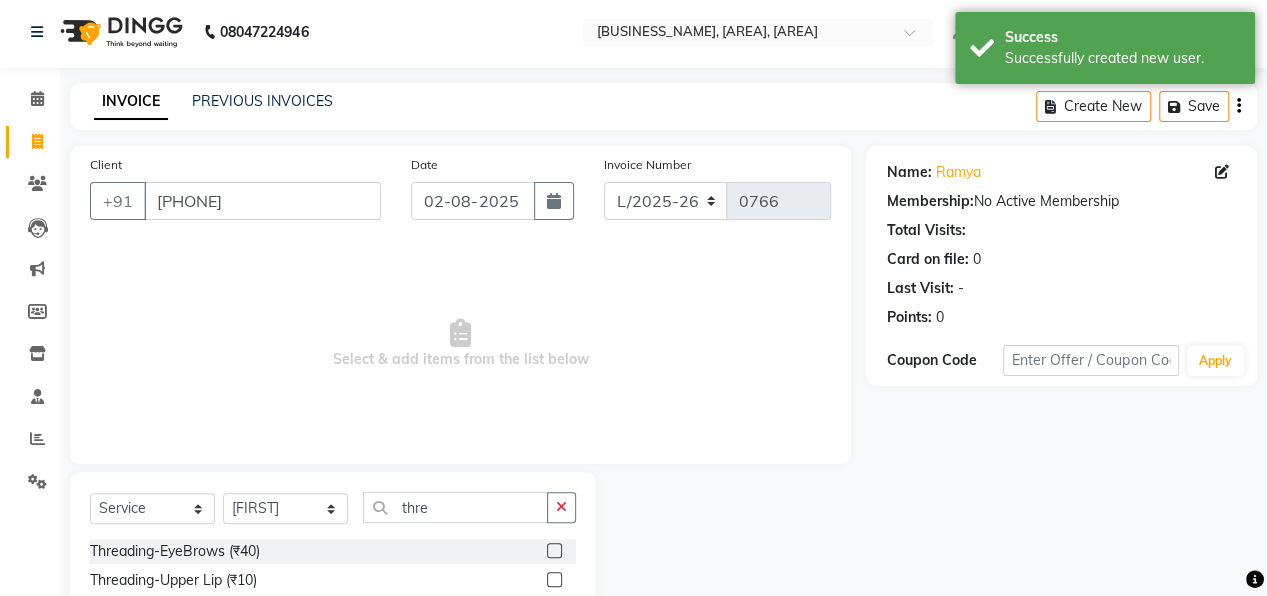 click 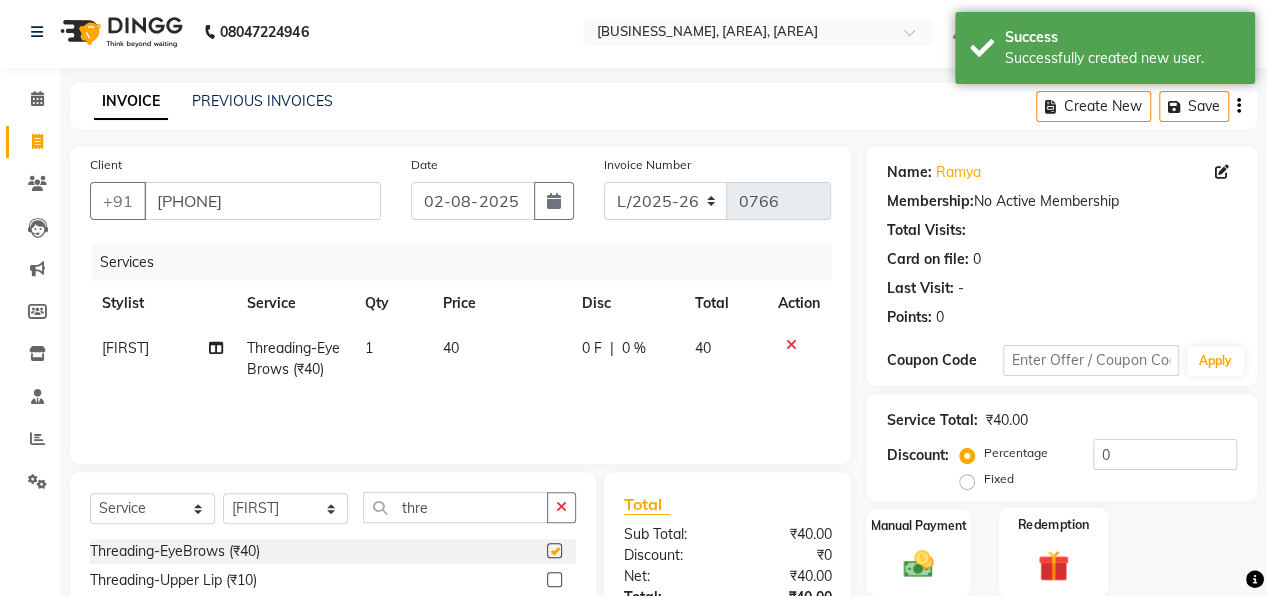 checkbox on "false" 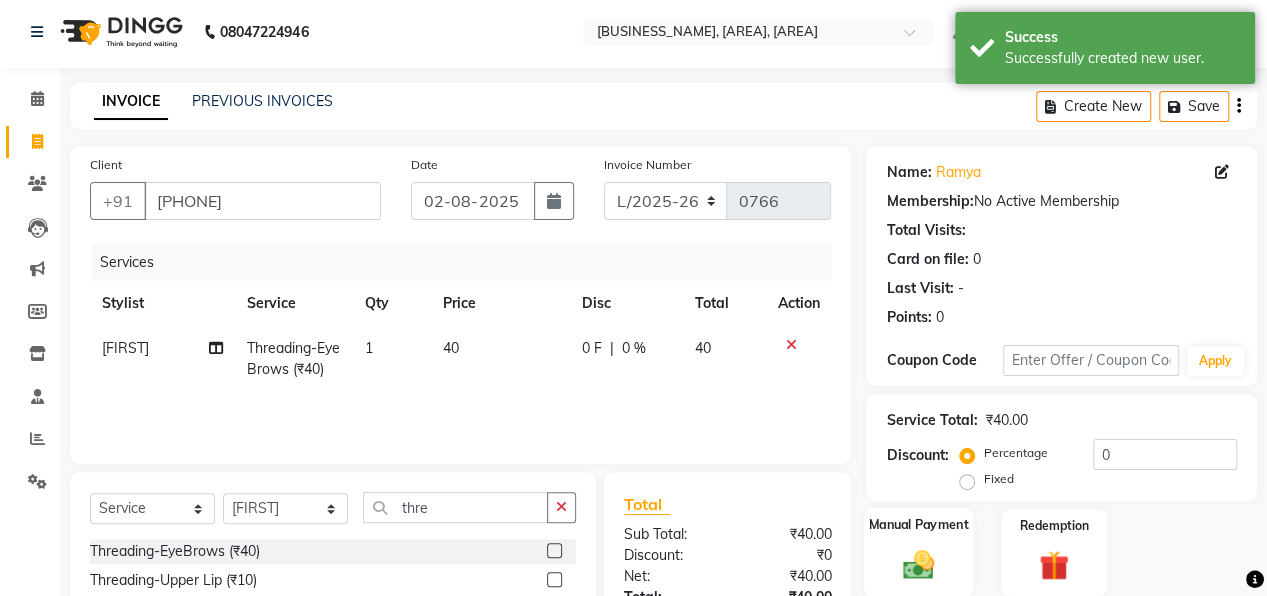 click on "Manual Payment" 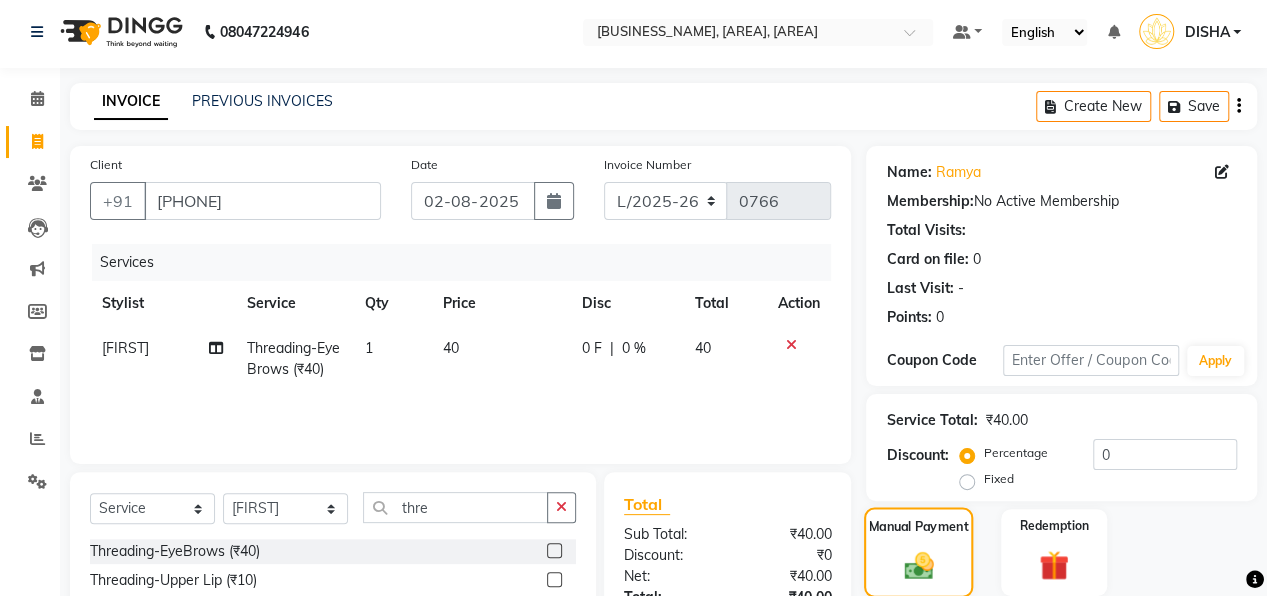 scroll, scrollTop: 204, scrollLeft: 0, axis: vertical 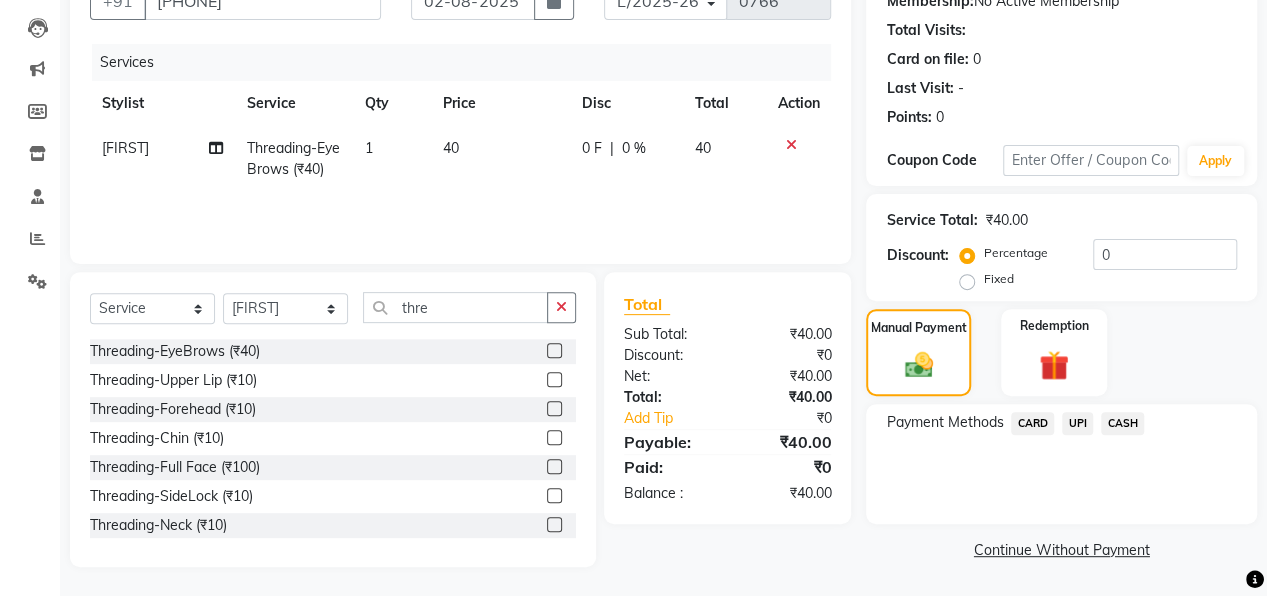 click on "CASH" 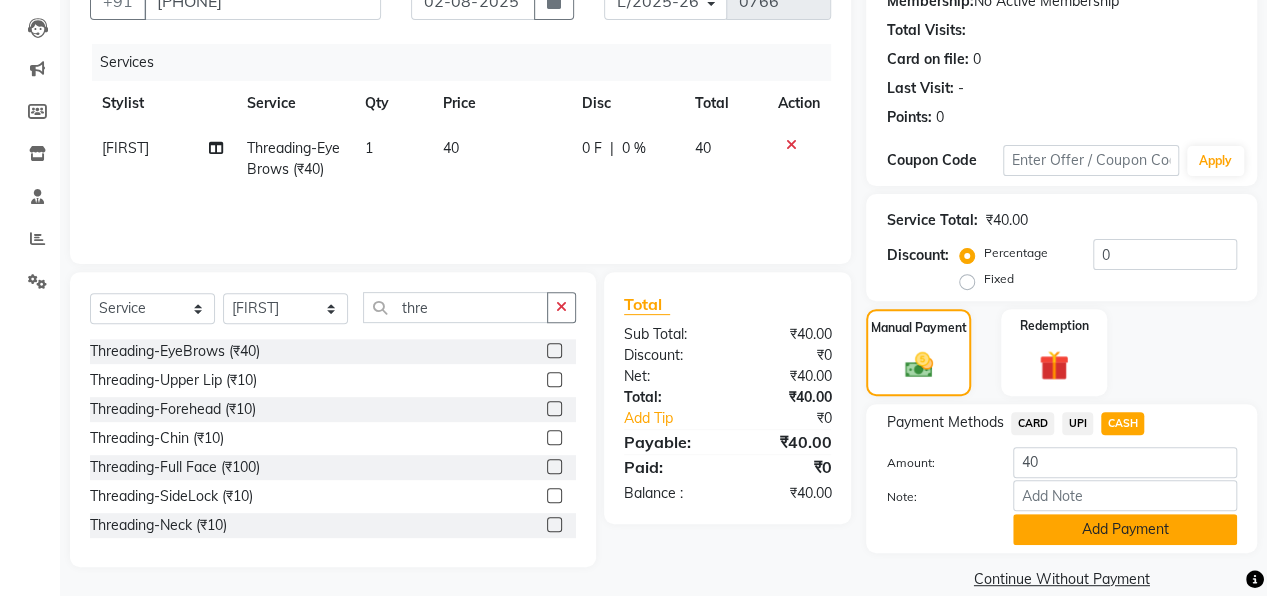 click on "Add Payment" 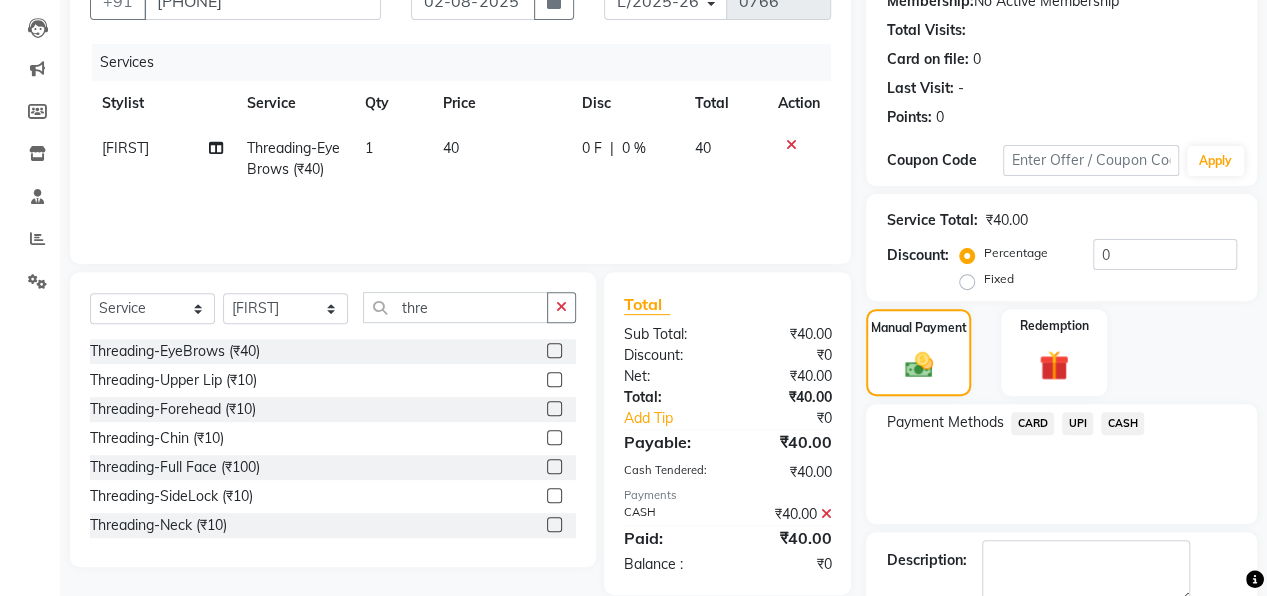 scroll, scrollTop: 285, scrollLeft: 0, axis: vertical 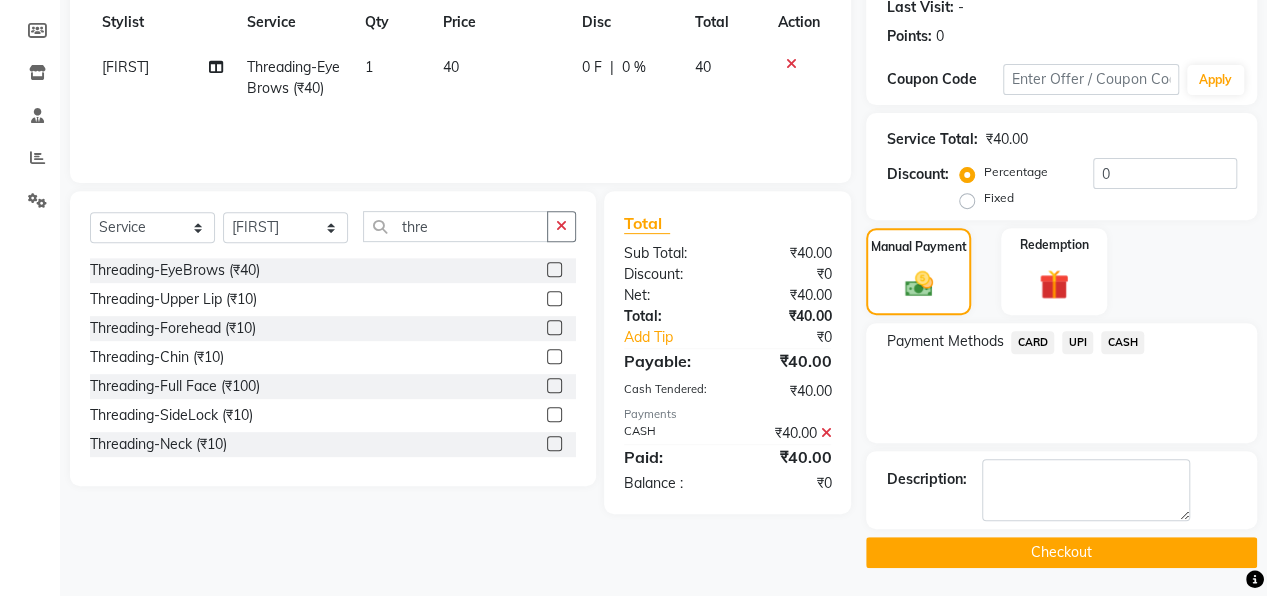 click on "Checkout" 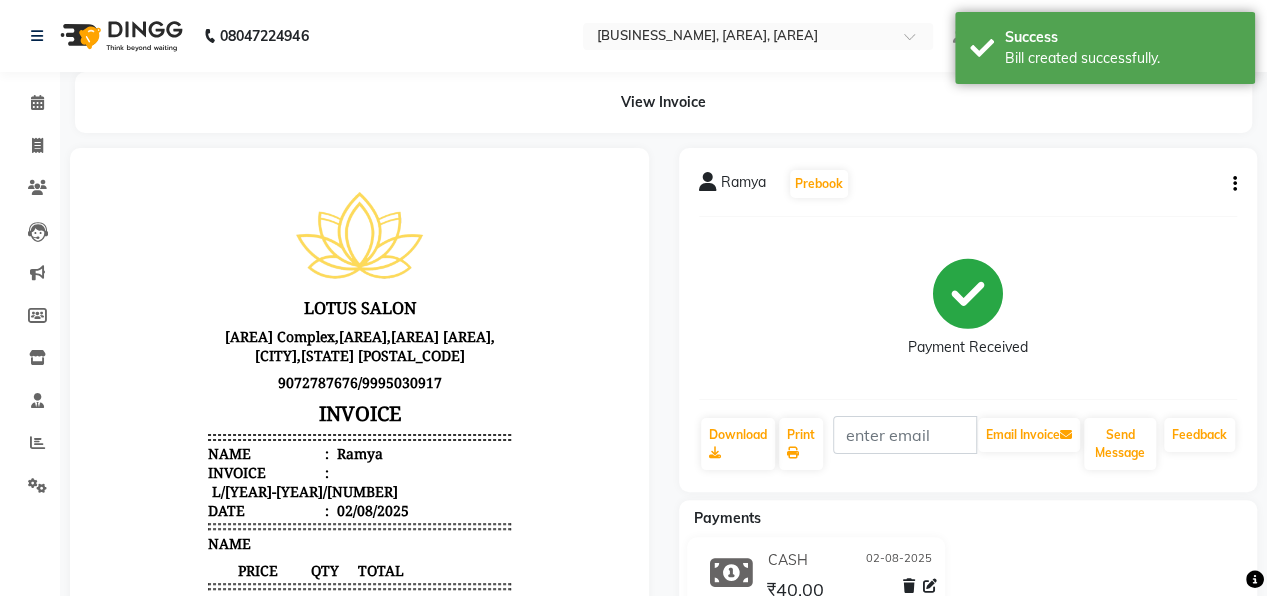 scroll, scrollTop: 0, scrollLeft: 0, axis: both 